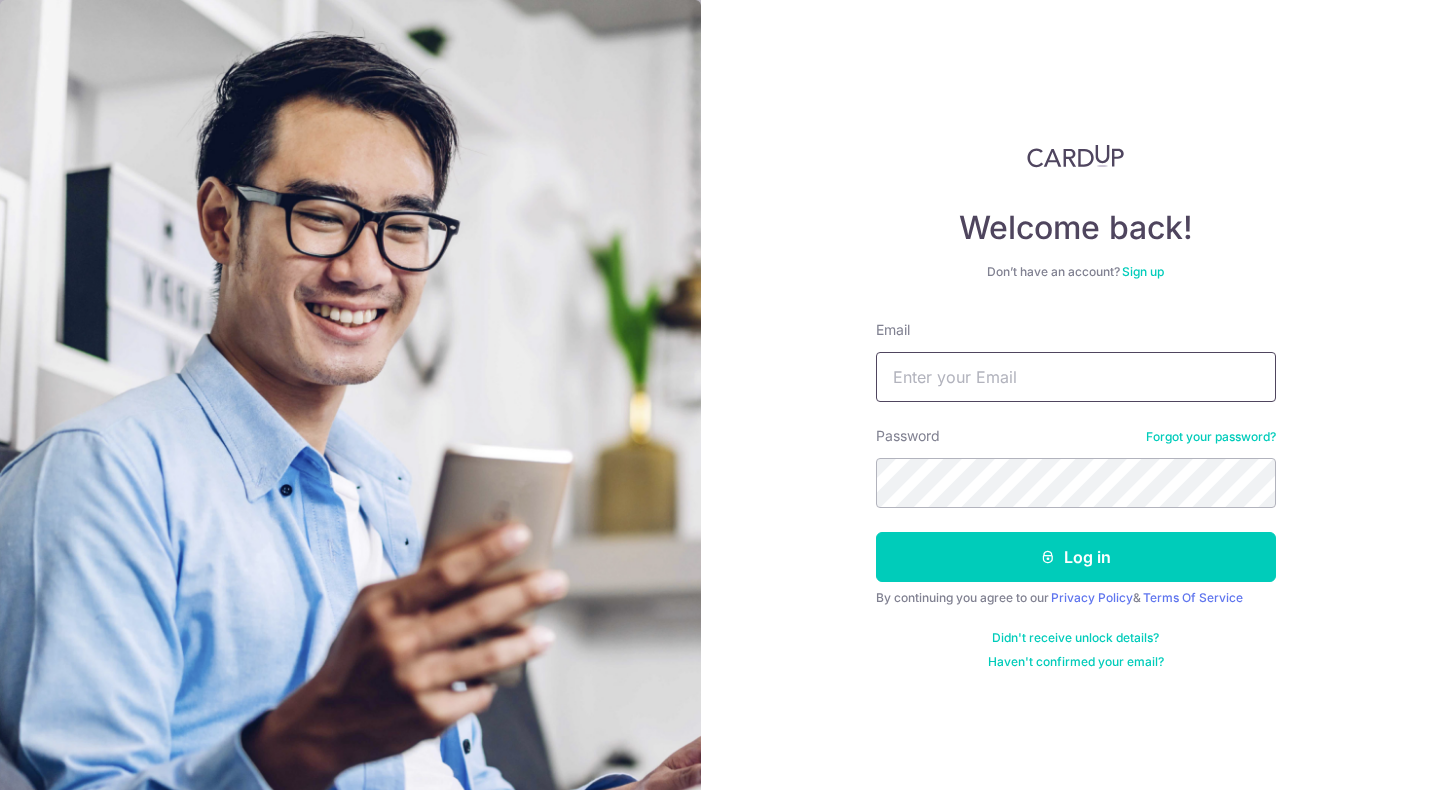 scroll, scrollTop: 0, scrollLeft: 0, axis: both 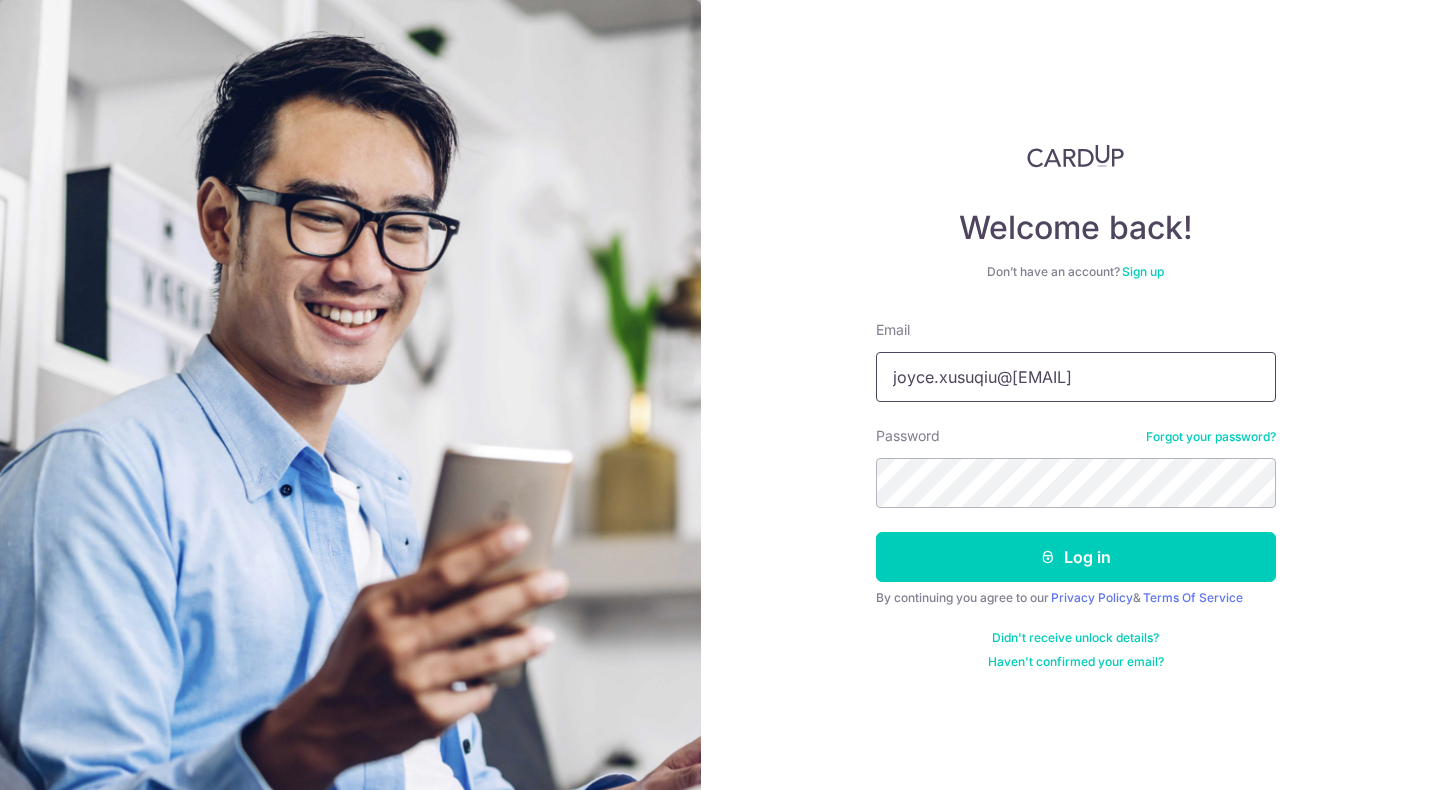 type on "joyce.xusuqiu@example.com" 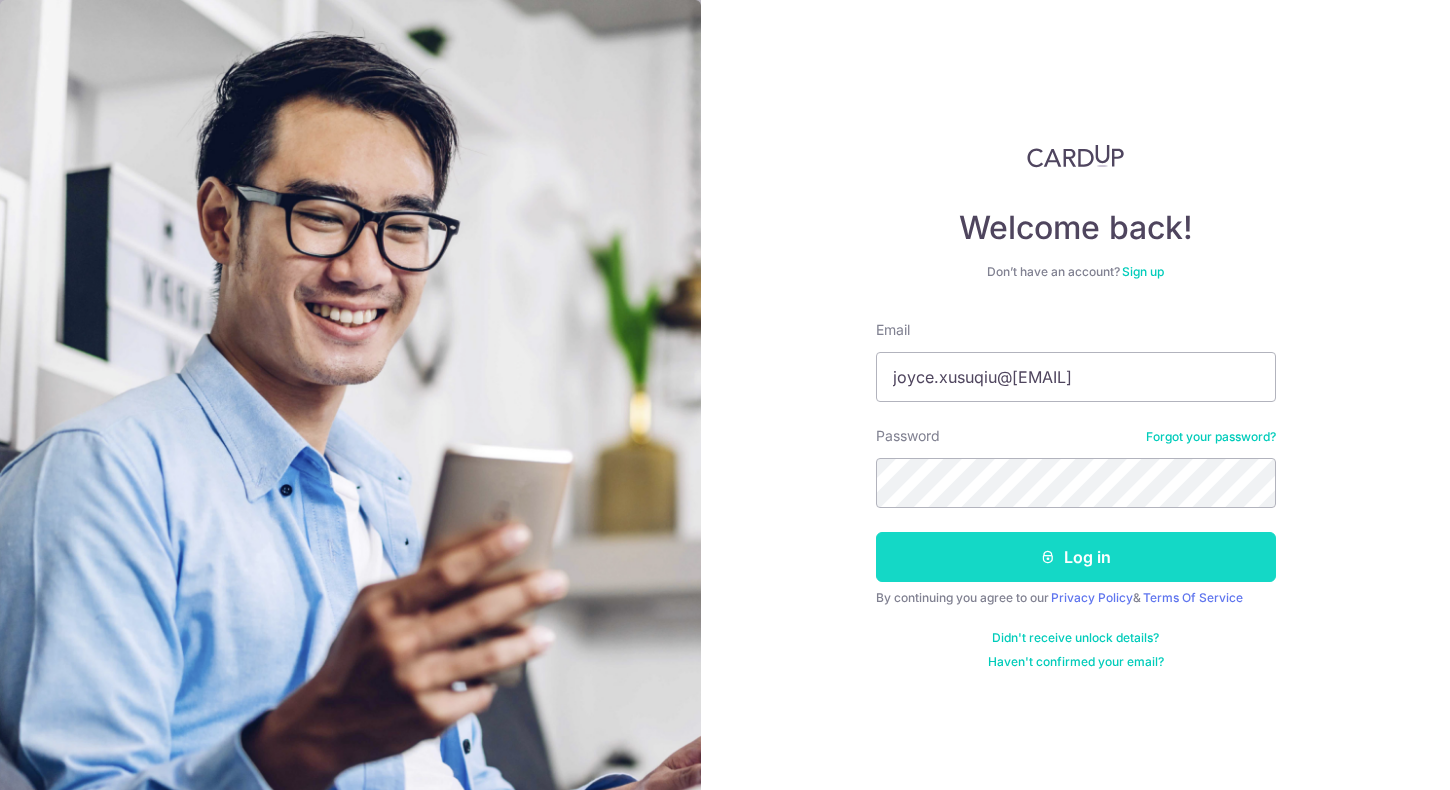 click on "Log in" at bounding box center [1076, 557] 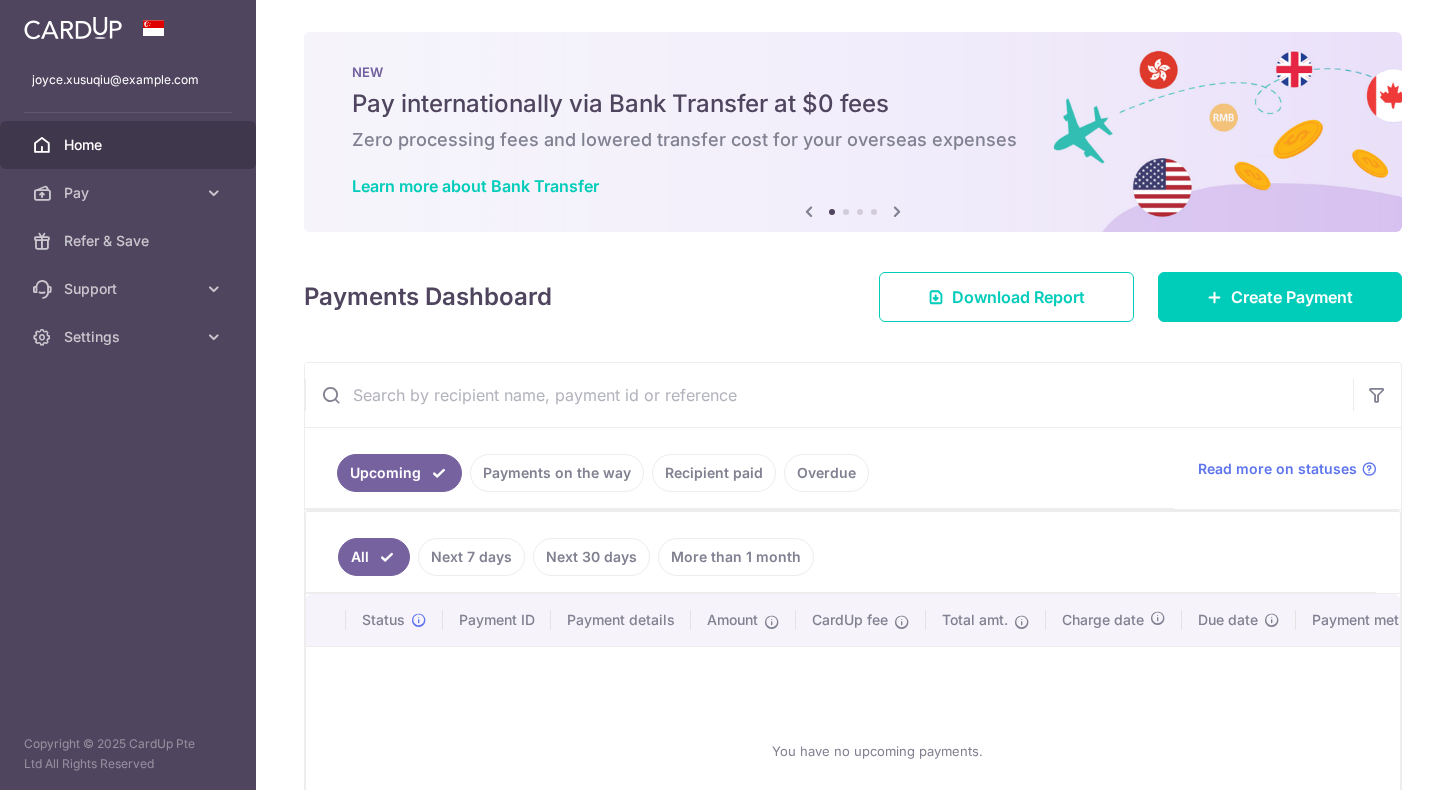 scroll, scrollTop: 0, scrollLeft: 0, axis: both 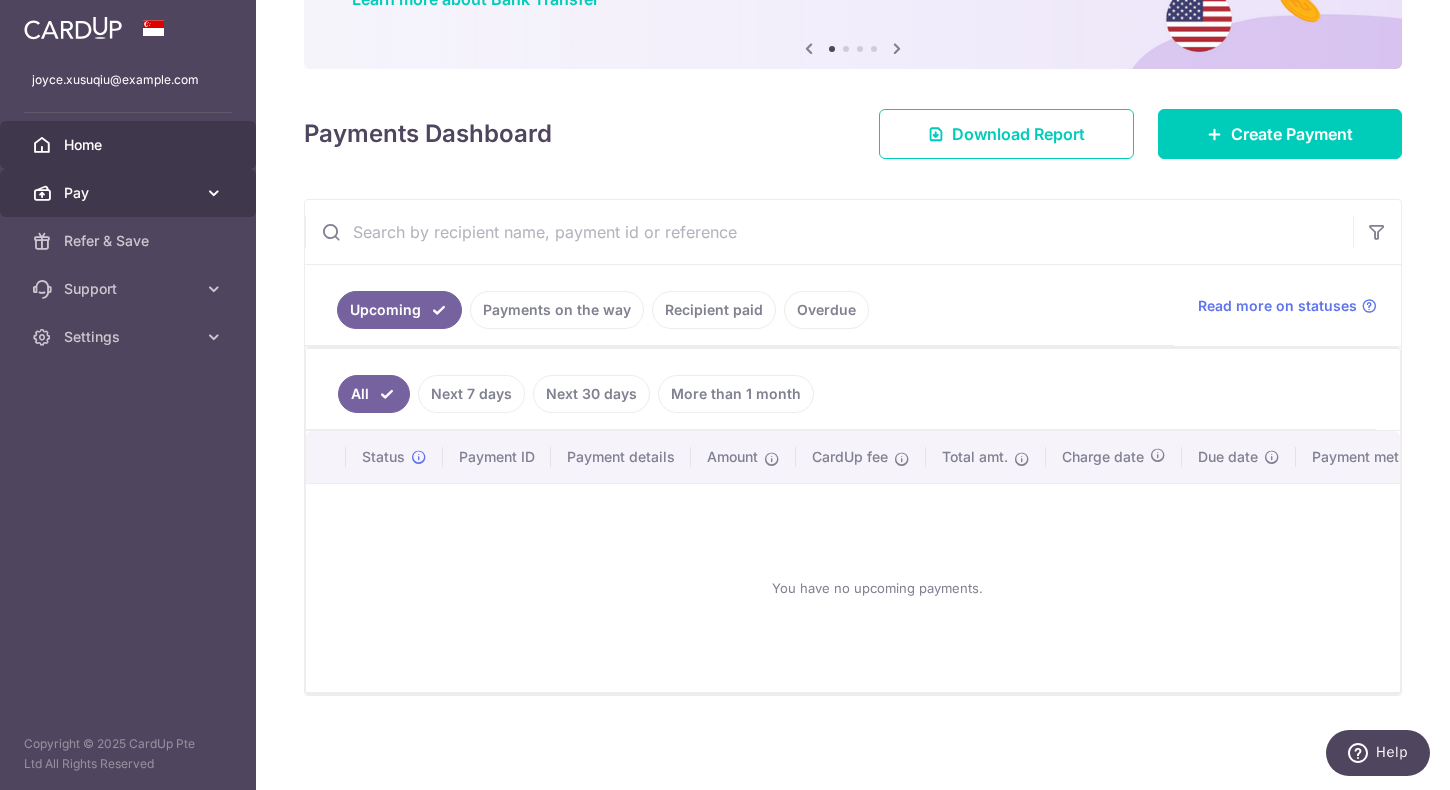 click on "Pay" at bounding box center [128, 193] 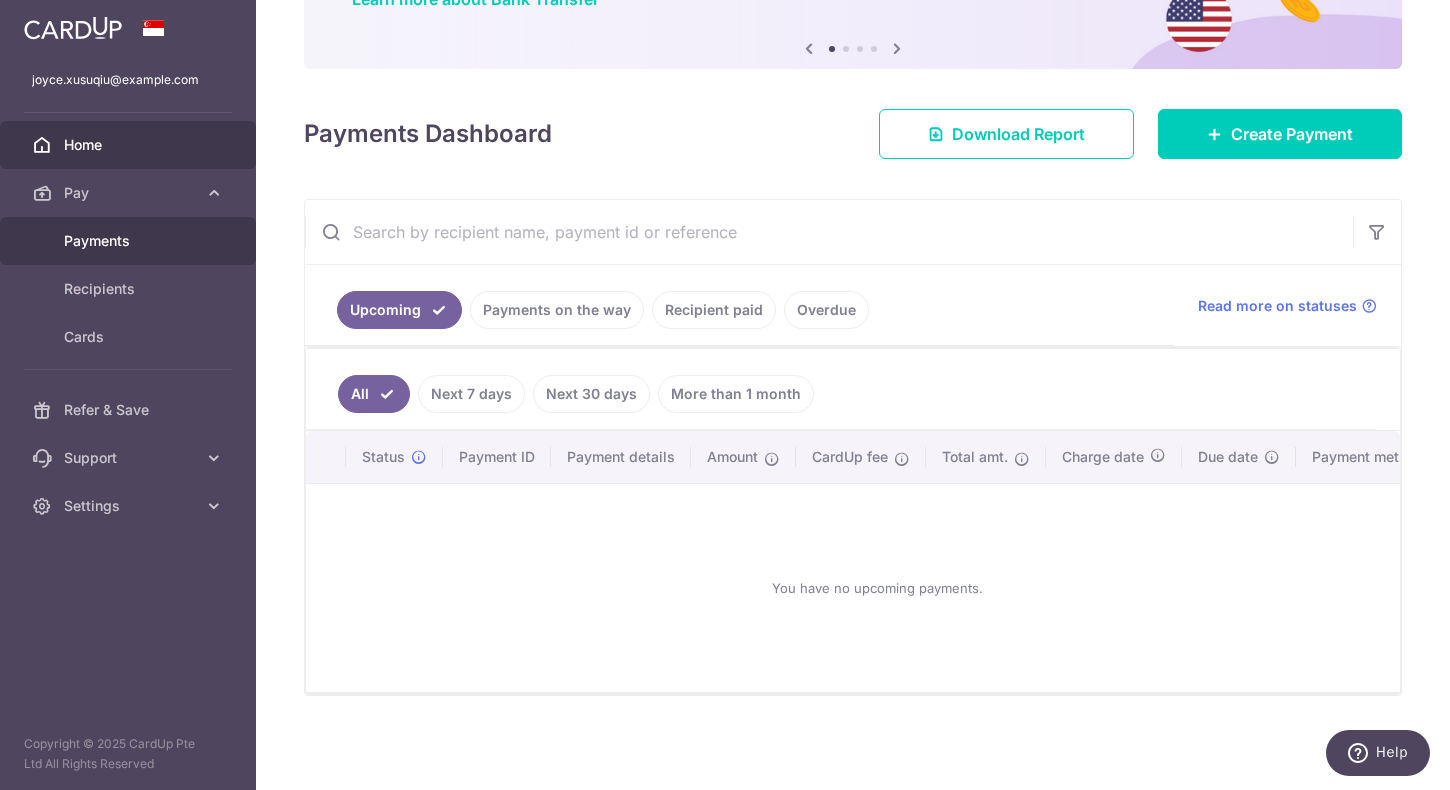 click on "Payments" at bounding box center (130, 241) 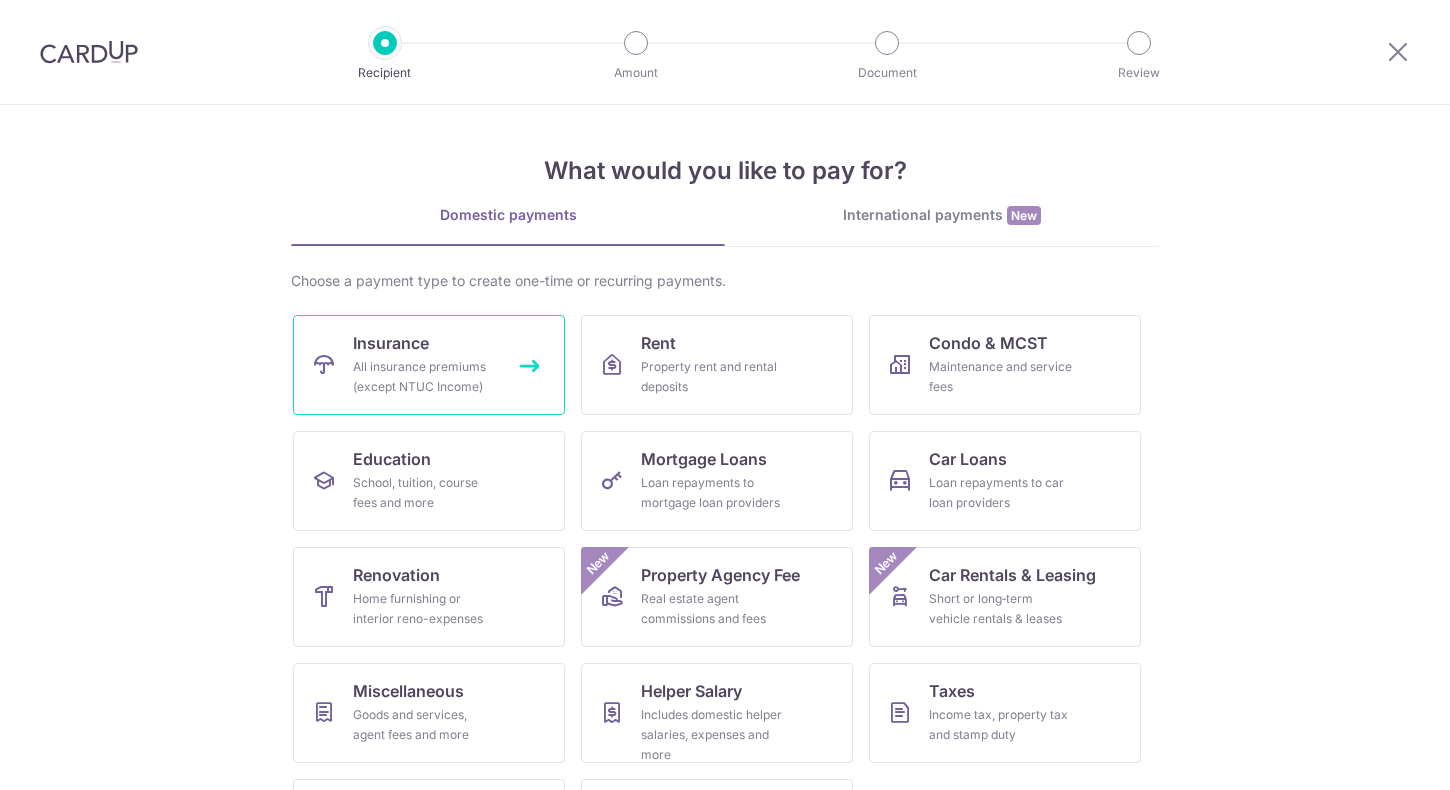 scroll, scrollTop: 0, scrollLeft: 0, axis: both 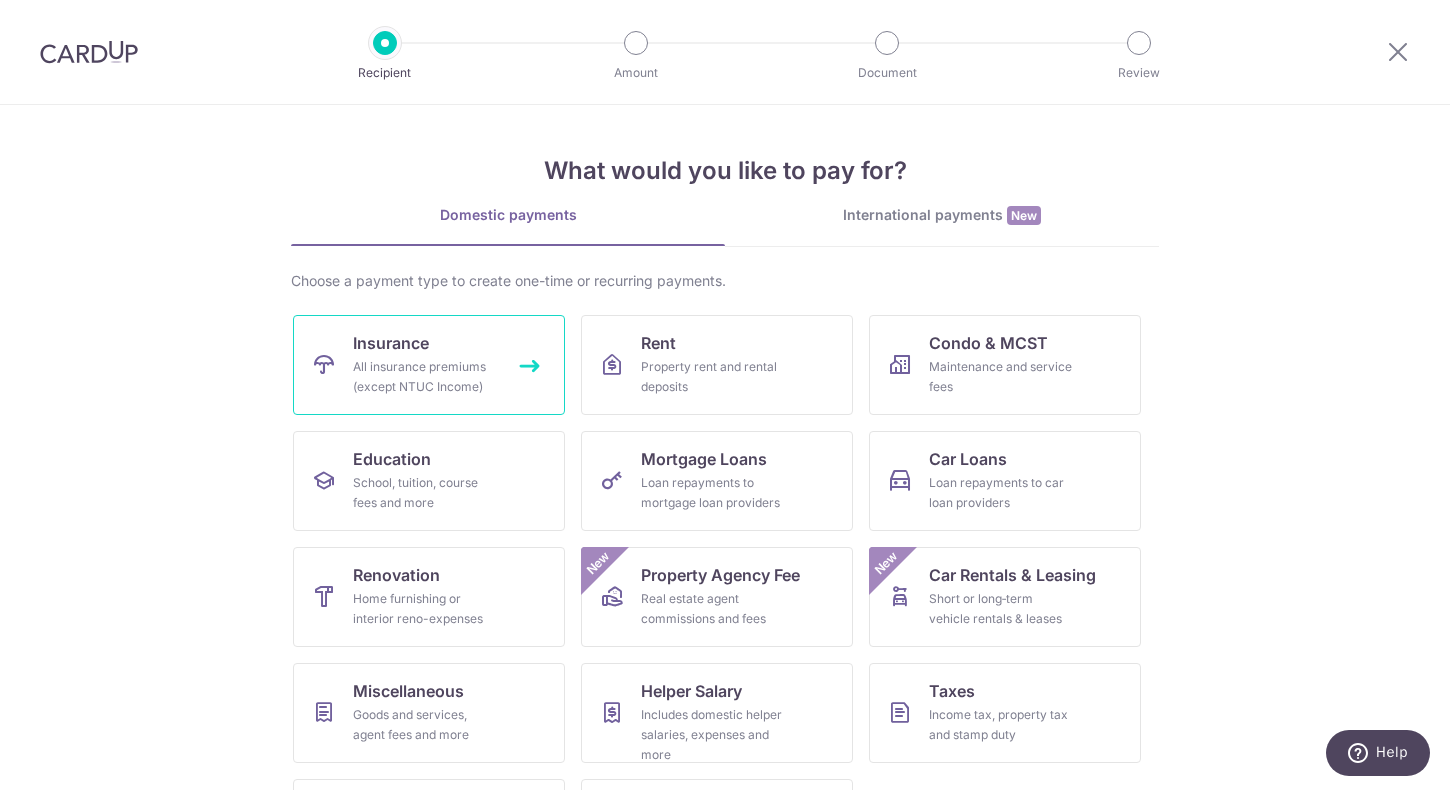 click on "Insurance All insurance premiums (except NTUC Income)" at bounding box center (429, 365) 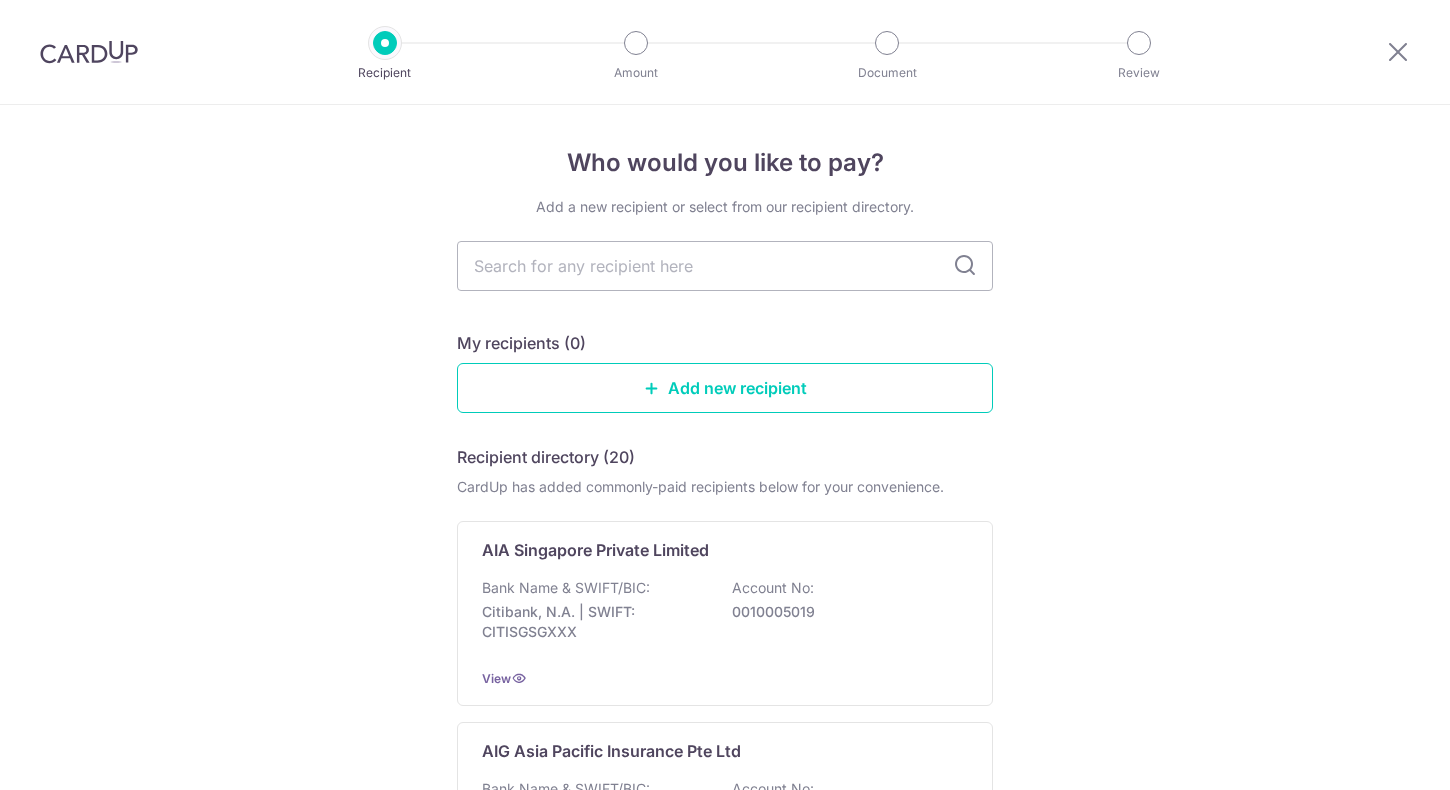 scroll, scrollTop: 0, scrollLeft: 0, axis: both 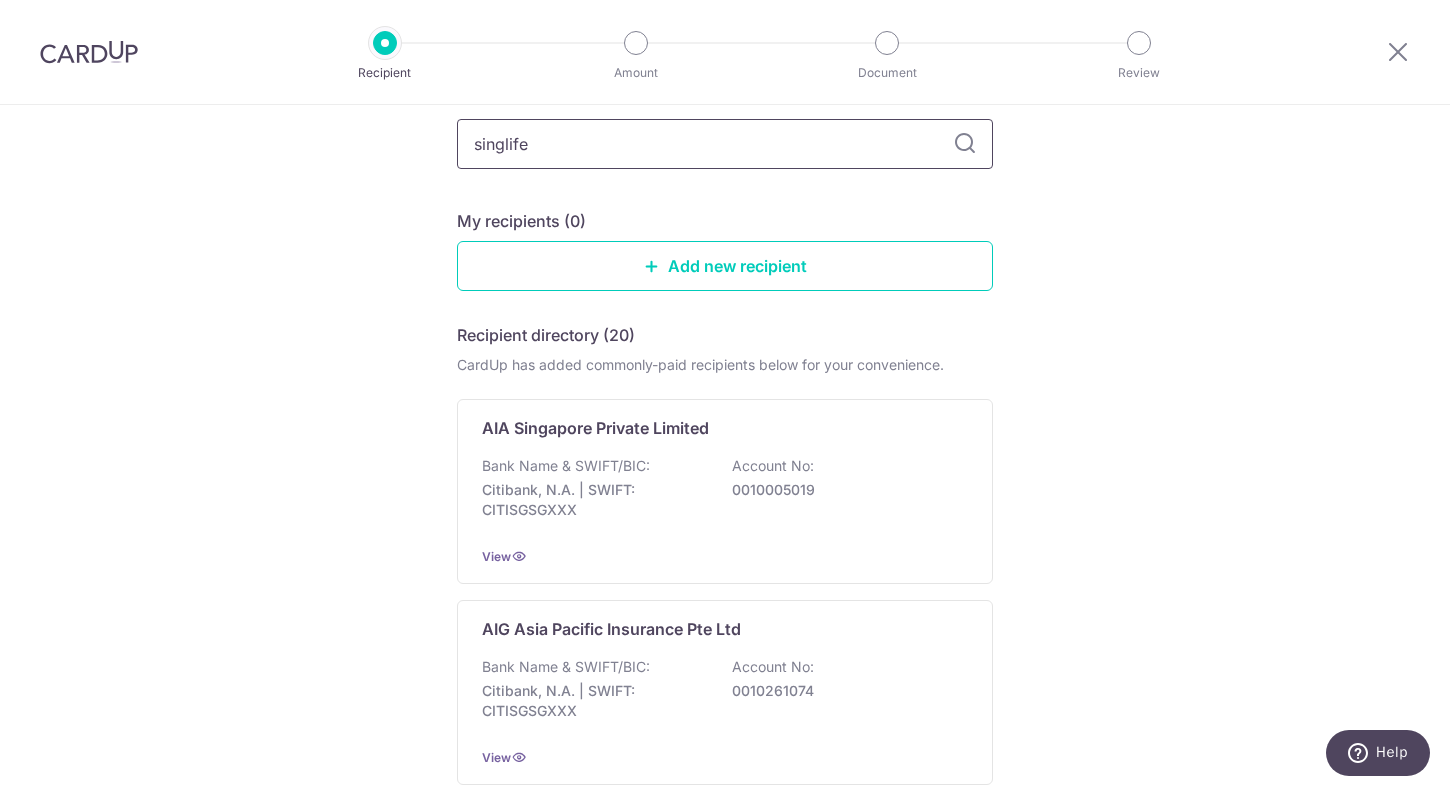 type on "singlife" 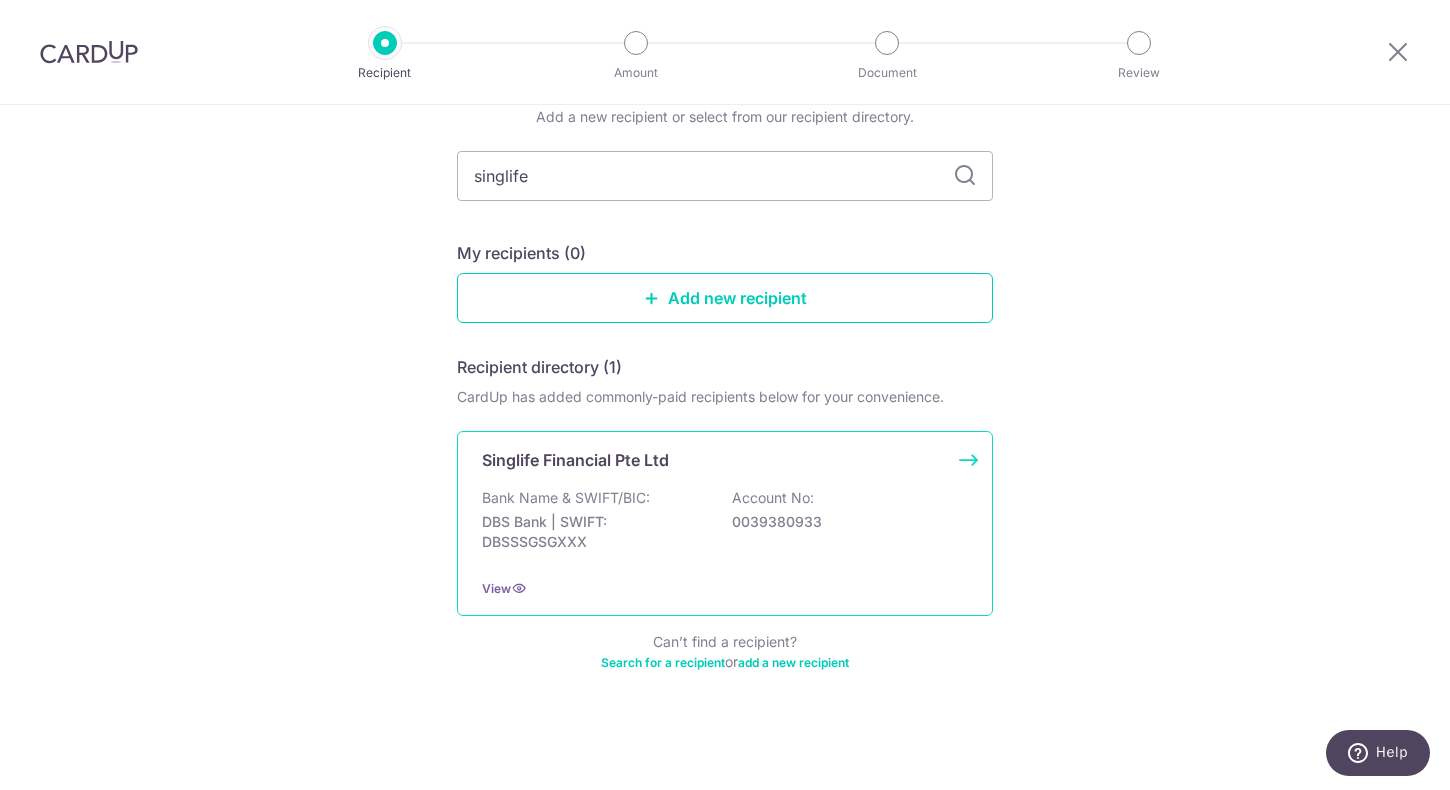 click on "Singlife Financial Pte Ltd
Bank Name & SWIFT/BIC:
DBS Bank | SWIFT: DBSSSGSGXXX
Account No:
0039380933
View" at bounding box center (725, 523) 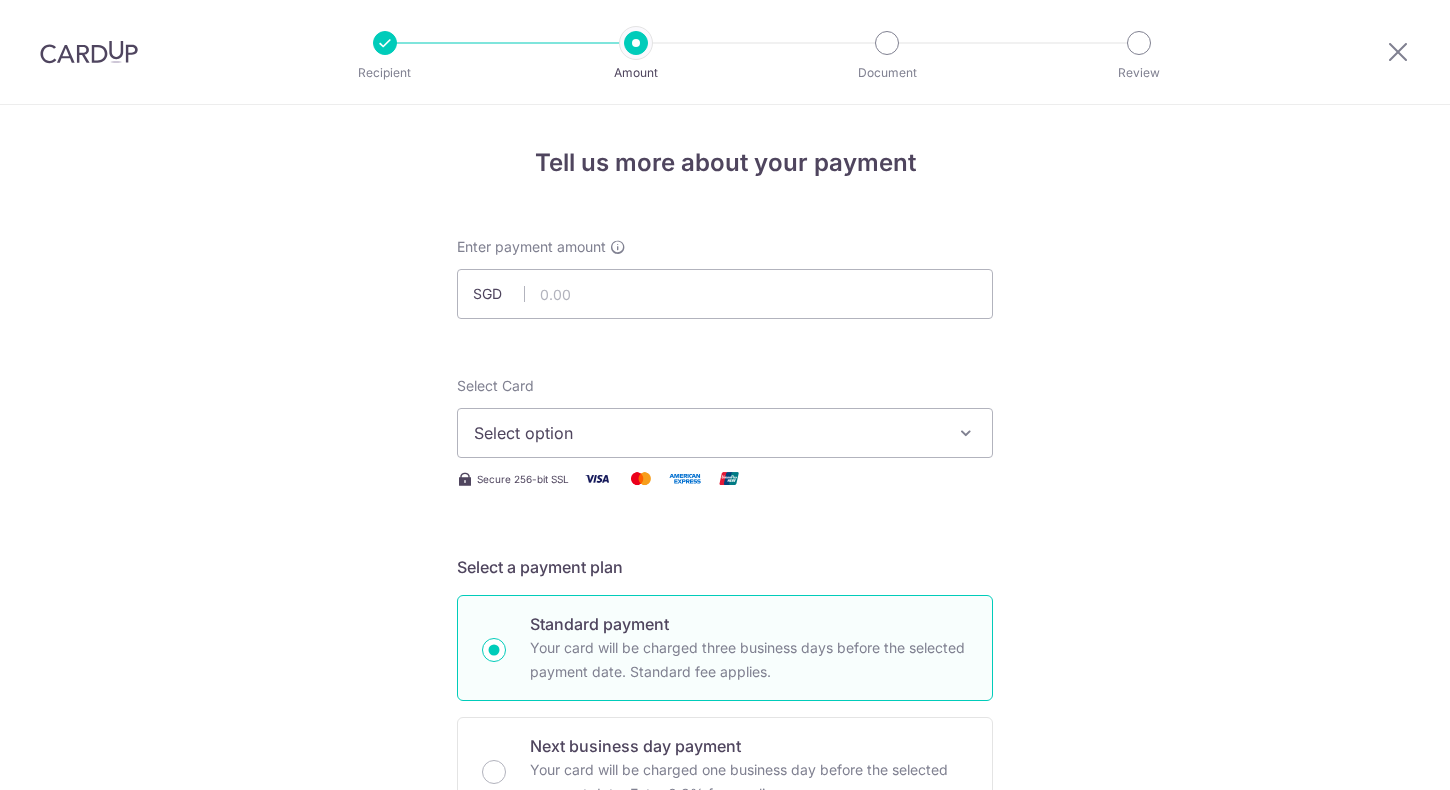 scroll, scrollTop: 0, scrollLeft: 0, axis: both 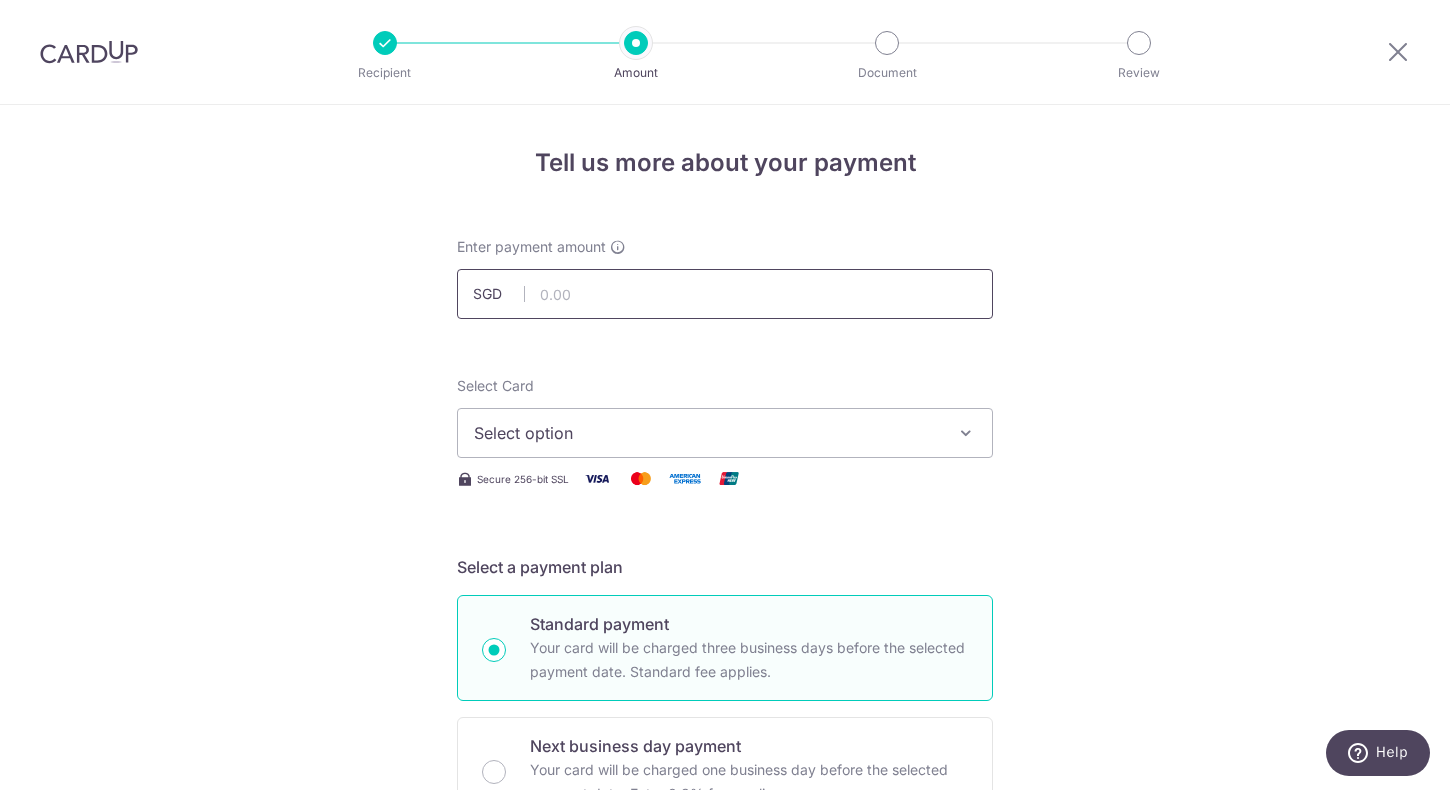 click at bounding box center [725, 294] 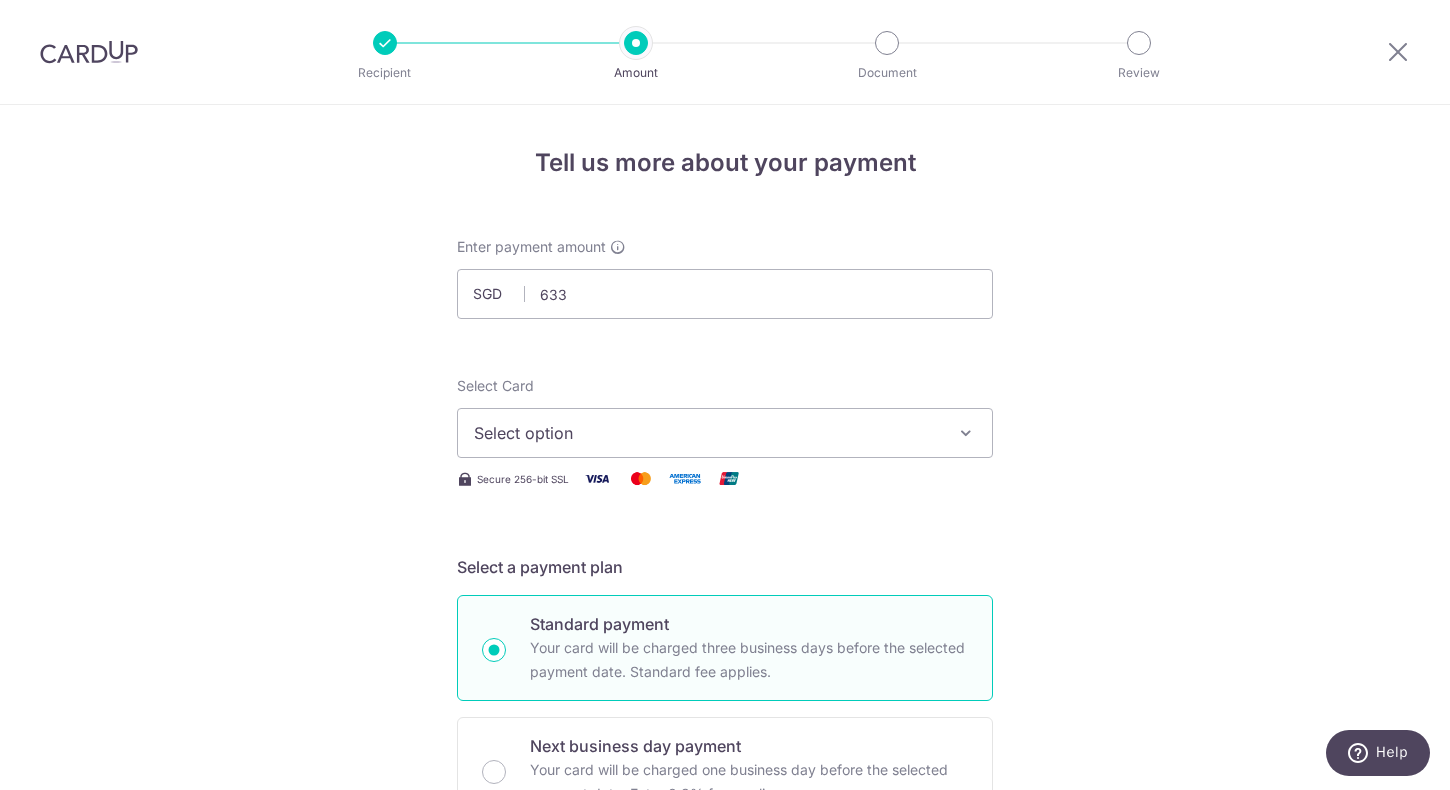 type on "633.00" 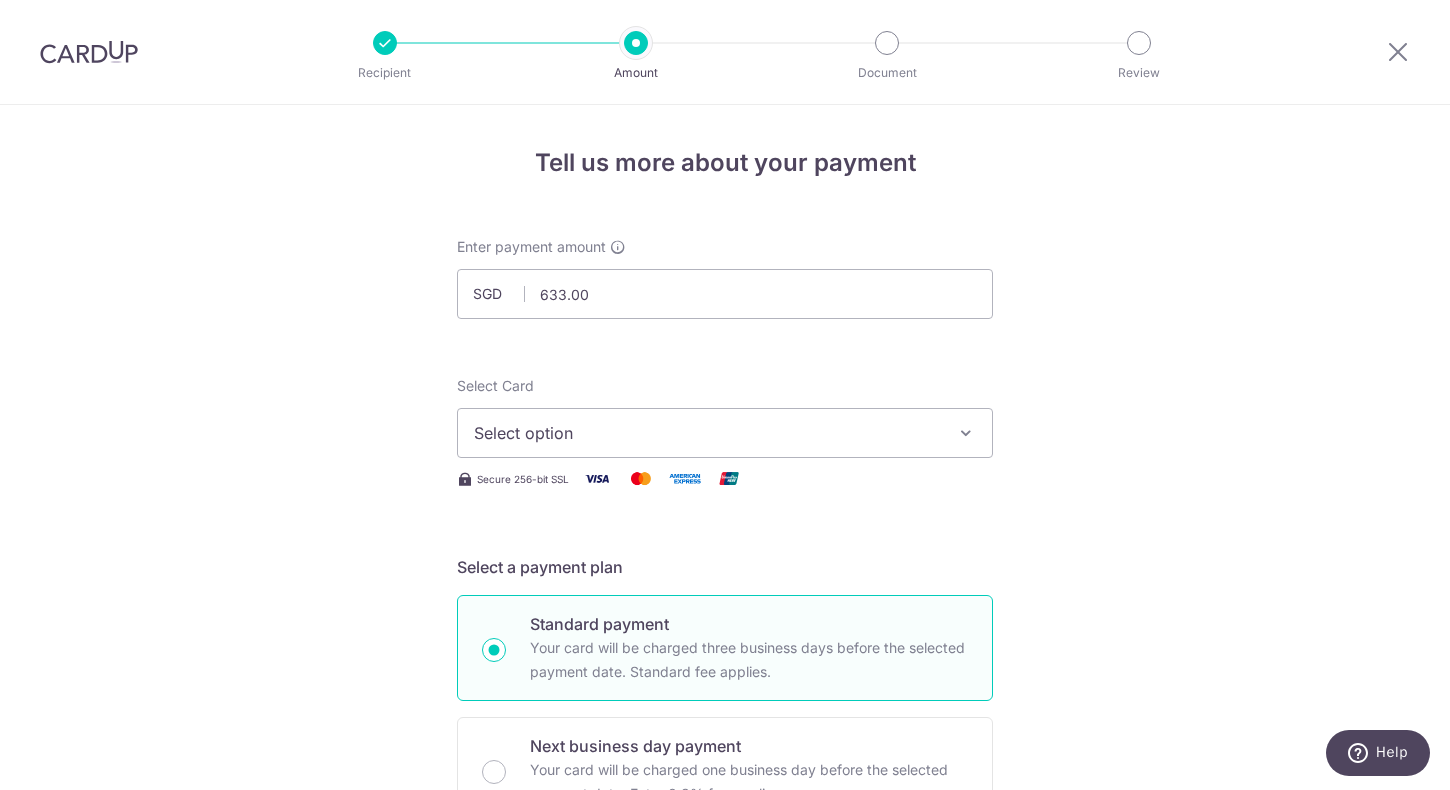 click on "Select option" at bounding box center (707, 433) 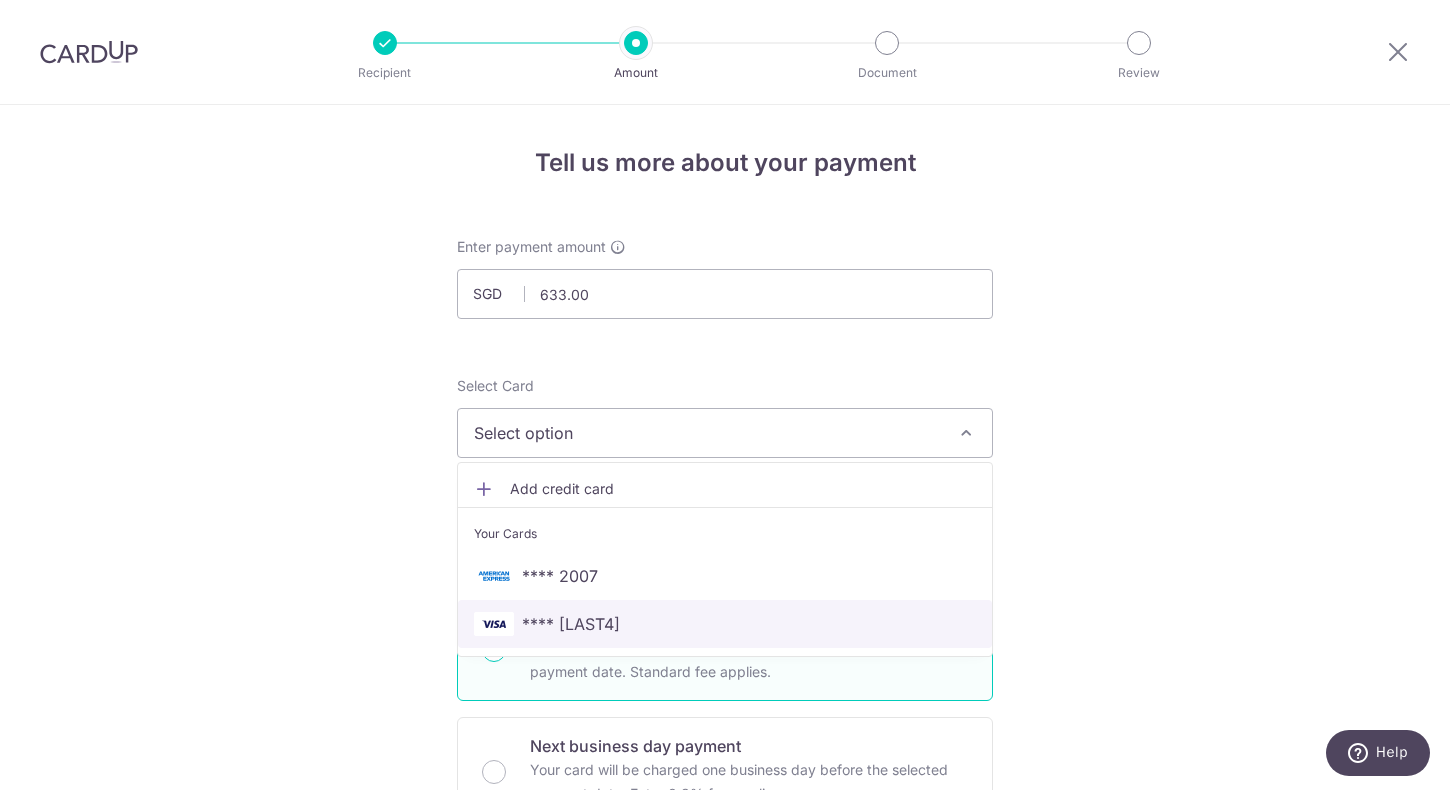 click on "**** 1331" at bounding box center (725, 624) 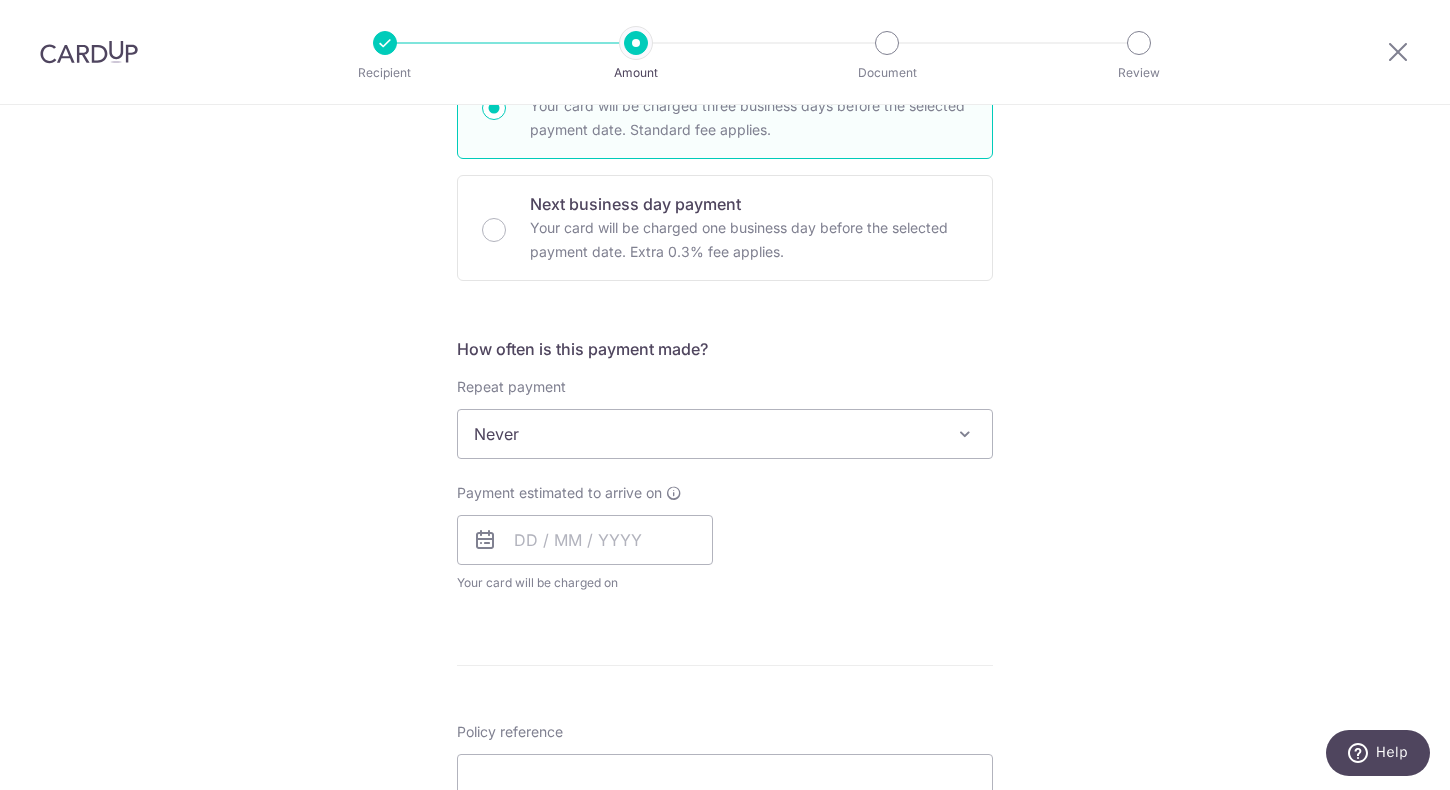 scroll, scrollTop: 603, scrollLeft: 0, axis: vertical 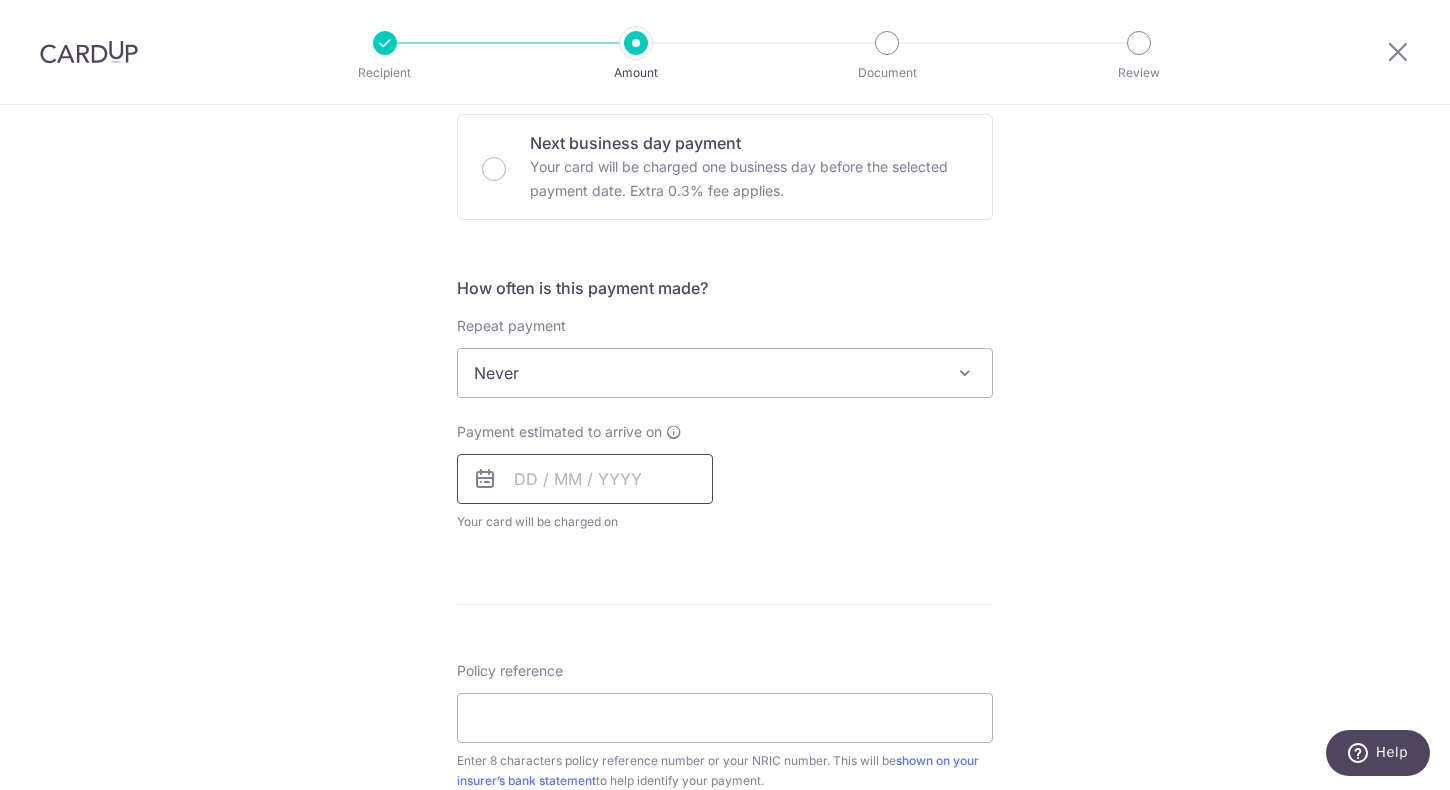 click at bounding box center [585, 479] 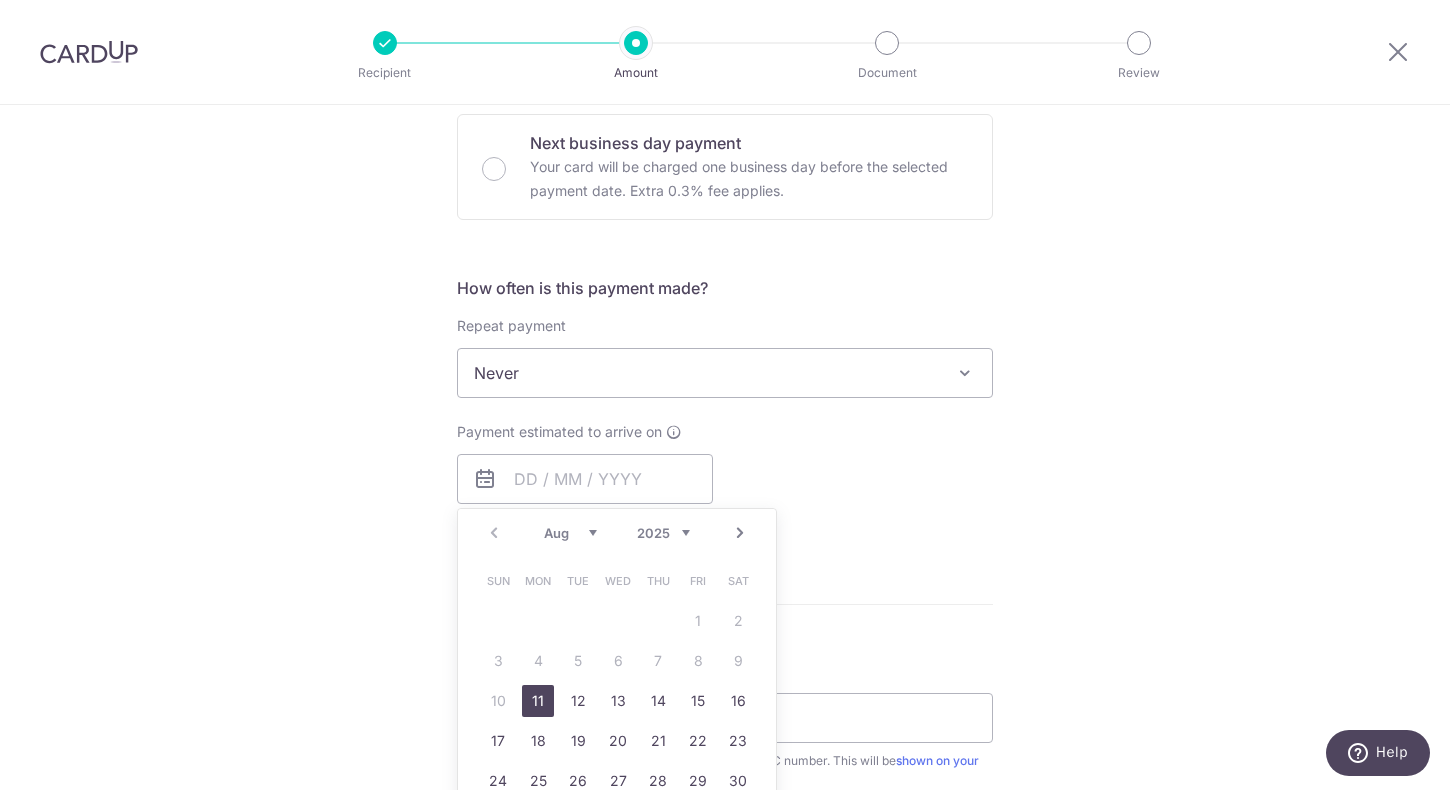 click on "11" at bounding box center [538, 701] 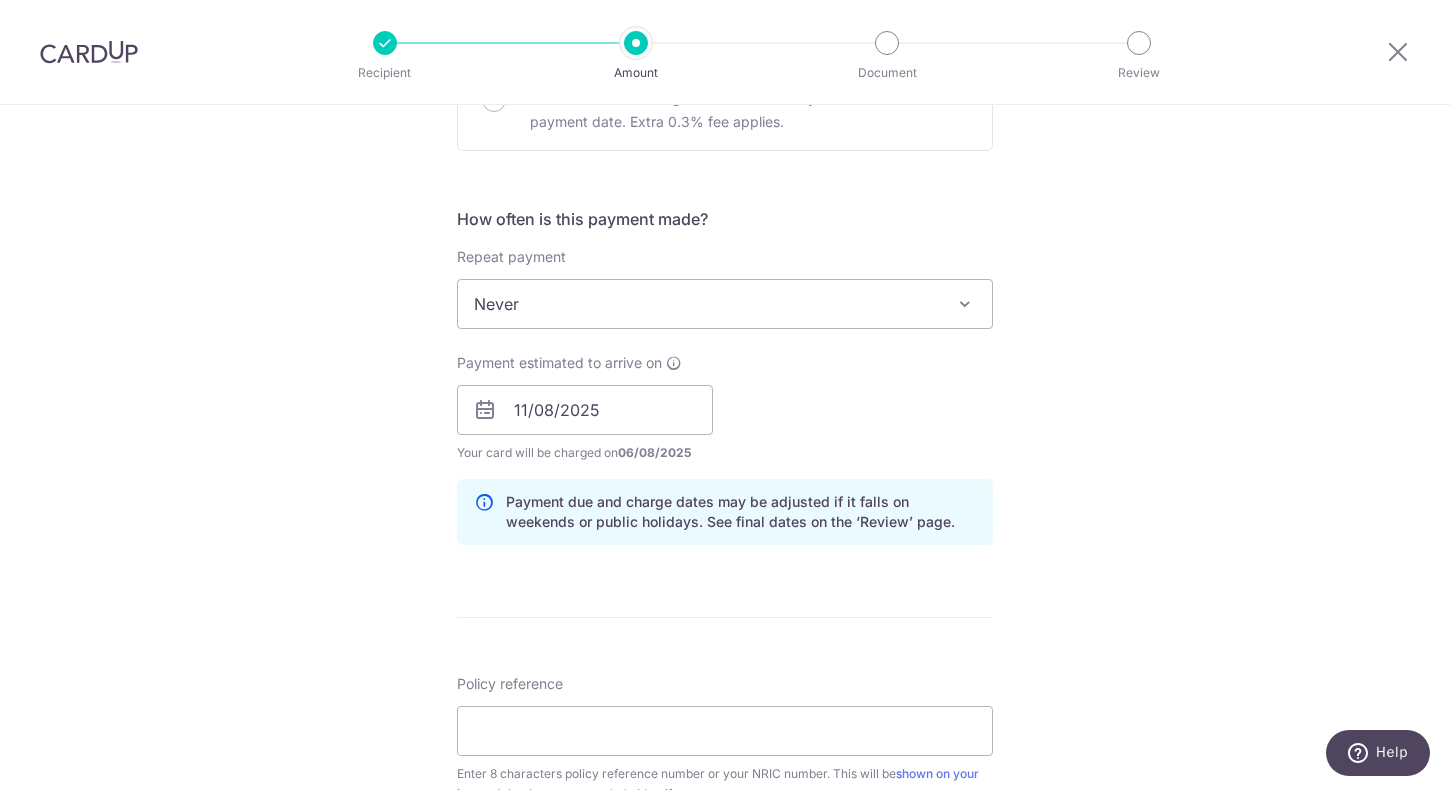 scroll, scrollTop: 714, scrollLeft: 0, axis: vertical 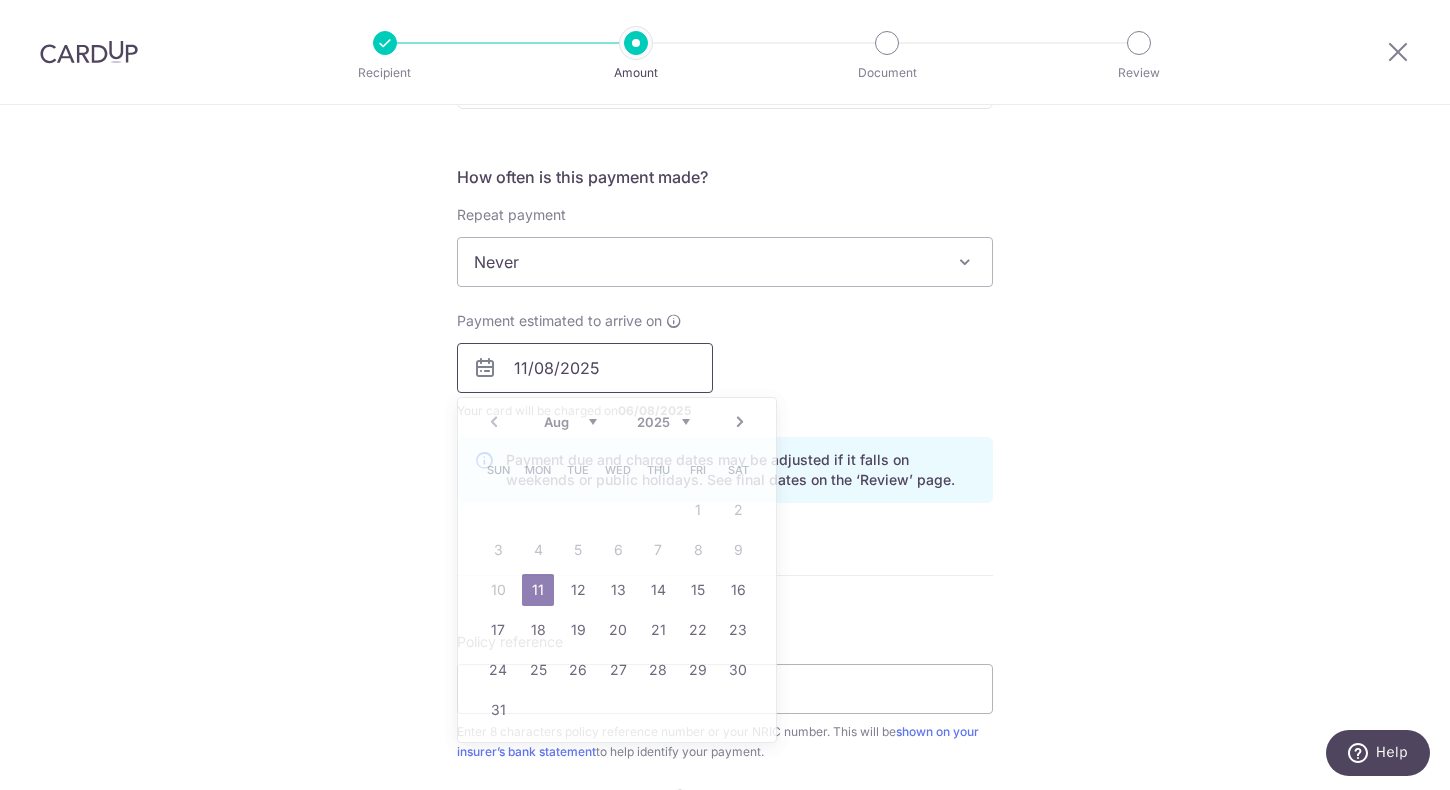 click on "11/08/2025" at bounding box center [585, 368] 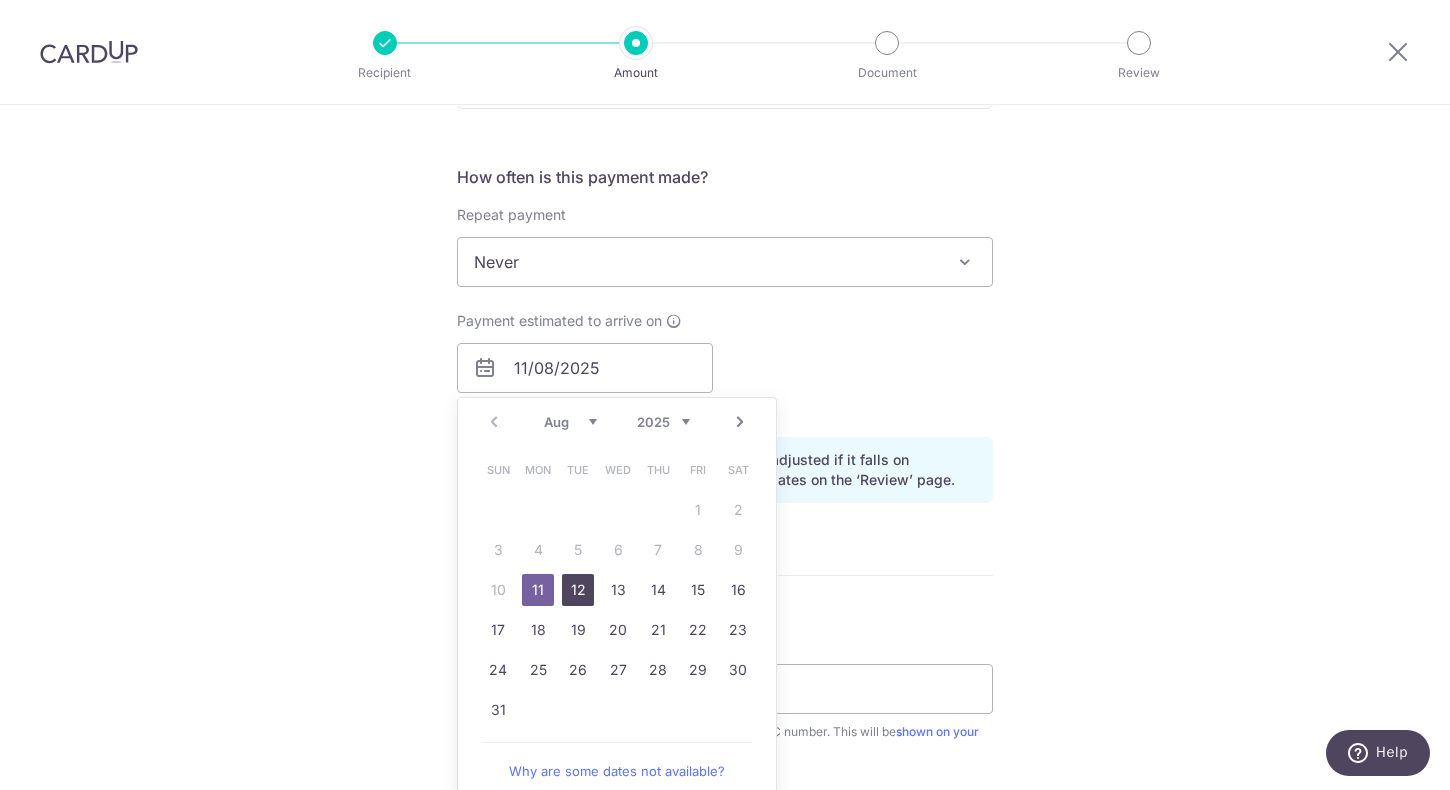 click on "12" at bounding box center [578, 590] 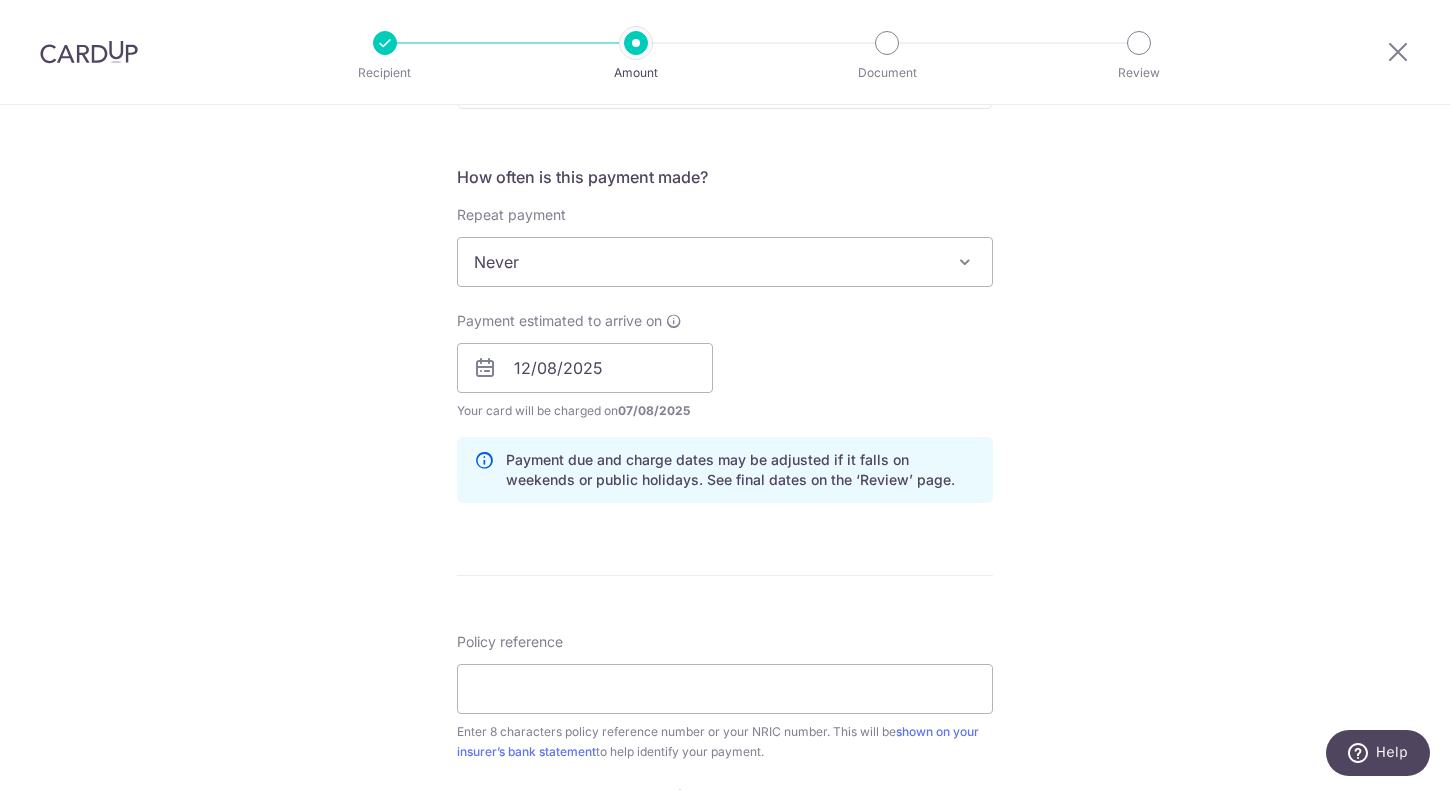 click on "Payment estimated to arrive on
12/08/2025
Prev Next Aug Sep Oct Nov Dec 2025 2026 2027 2028 2029 2030 2031 2032 2033 2034 2035 Sun Mon Tue Wed Thu Fri Sat           1 2 3 4 5 6 7 8 9 10 11 12 13 14 15 16 17 18 19 20 21 22 23 24 25 26 27 28 29 30 31
Your card will be charged on  07/08/2025  for the first payment
* If your payment is funded by  9:00am SGT on Wednesday 06/08/2025
07/08/2025
No. of Payments" at bounding box center [725, 366] 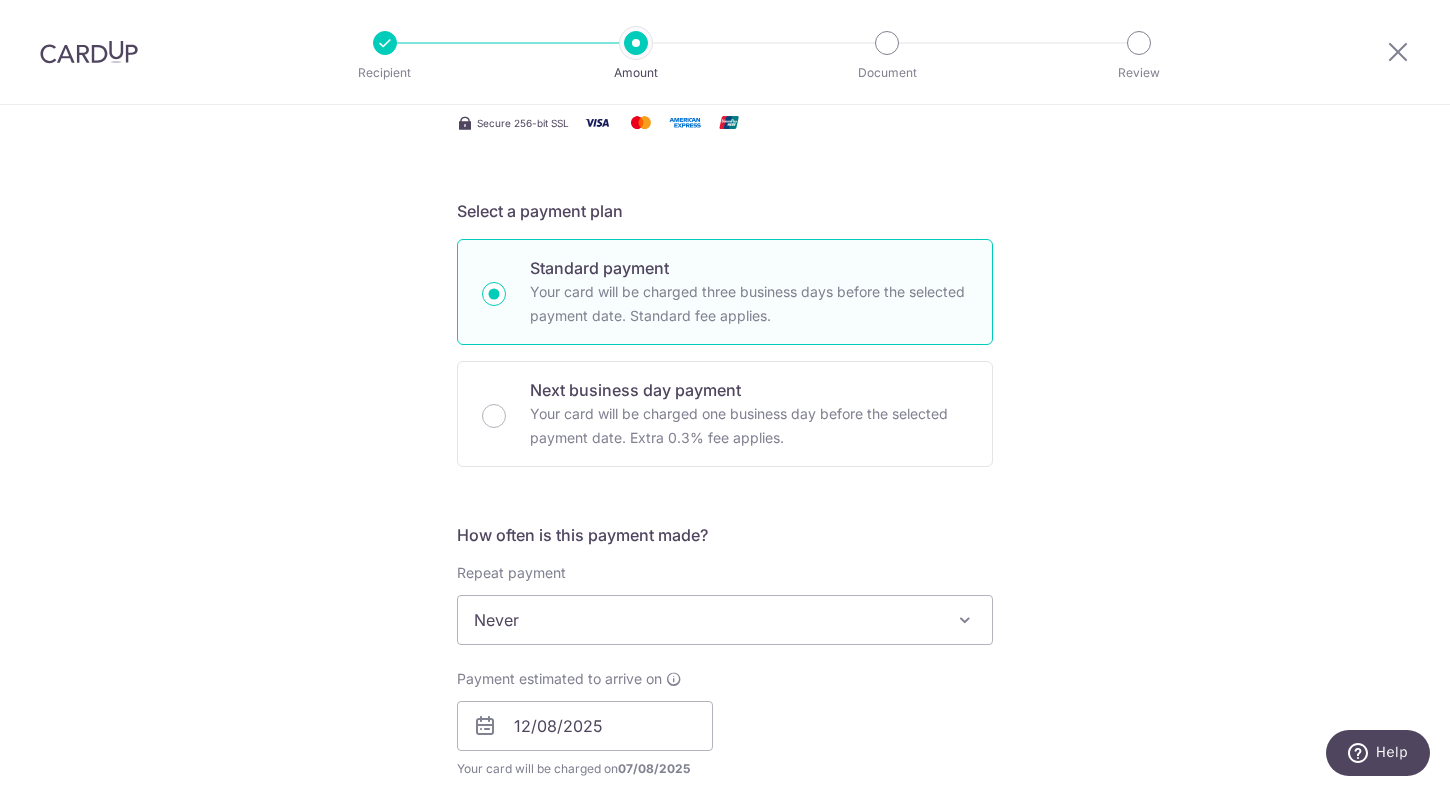 scroll, scrollTop: 859, scrollLeft: 0, axis: vertical 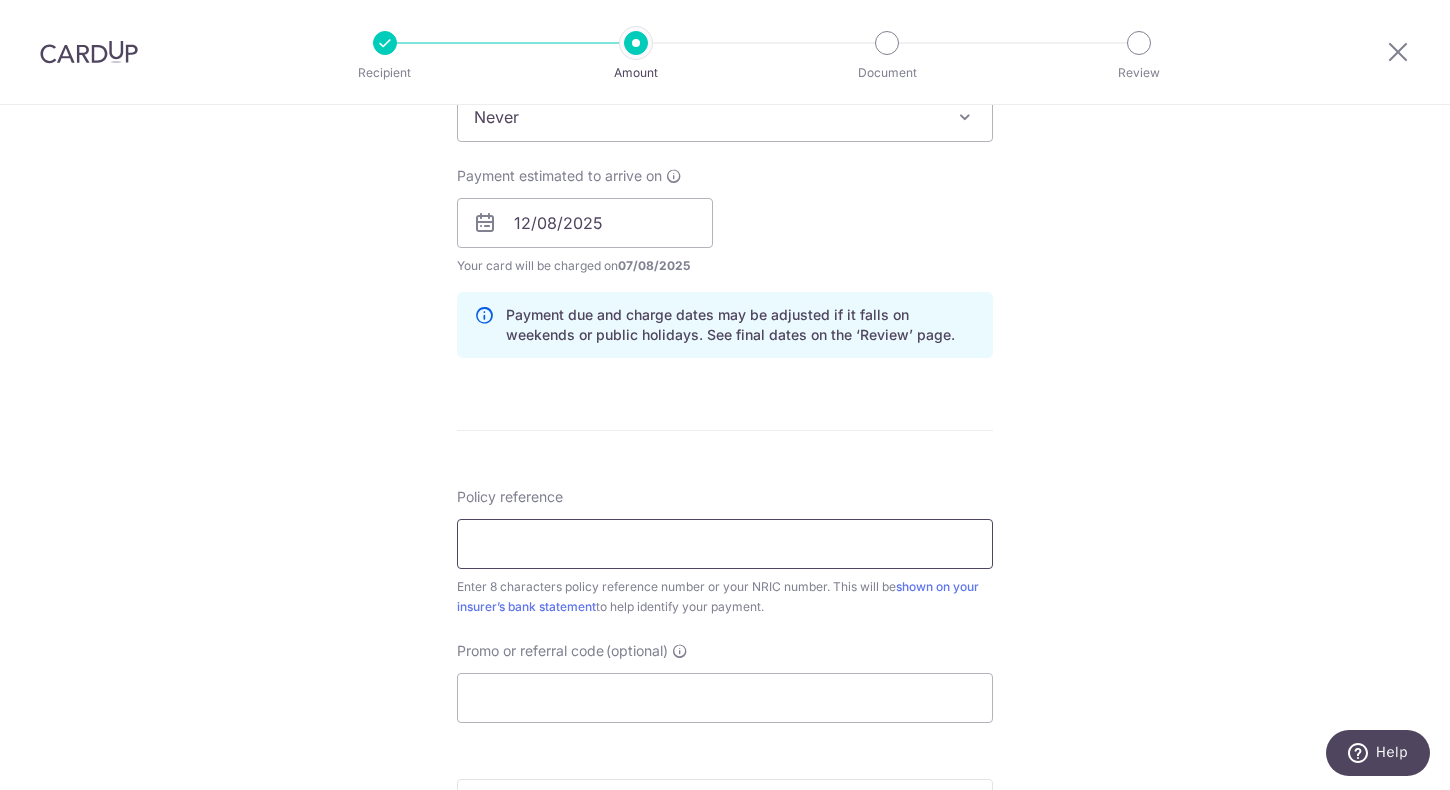 click on "Policy reference" at bounding box center [725, 544] 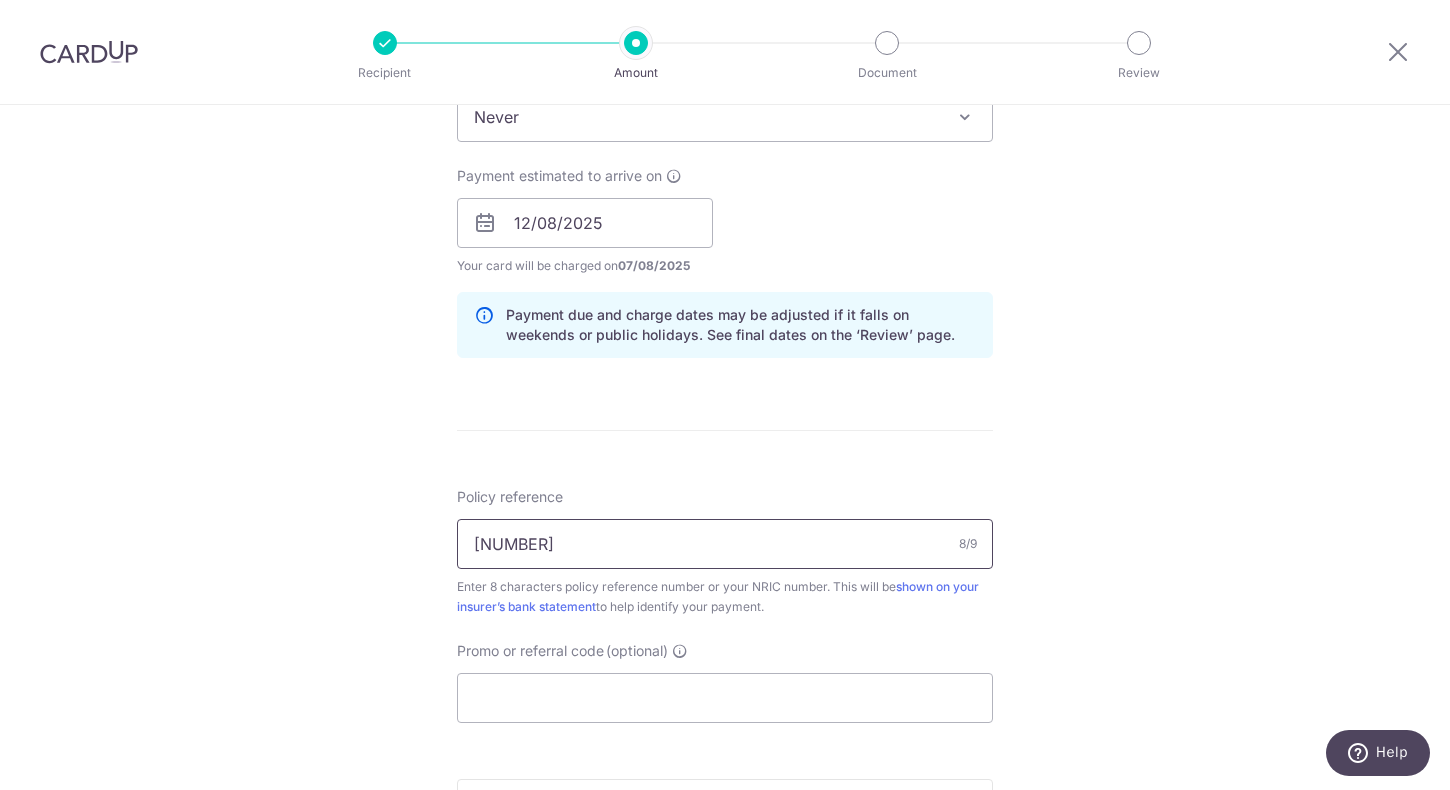 type on "[PHONE]" 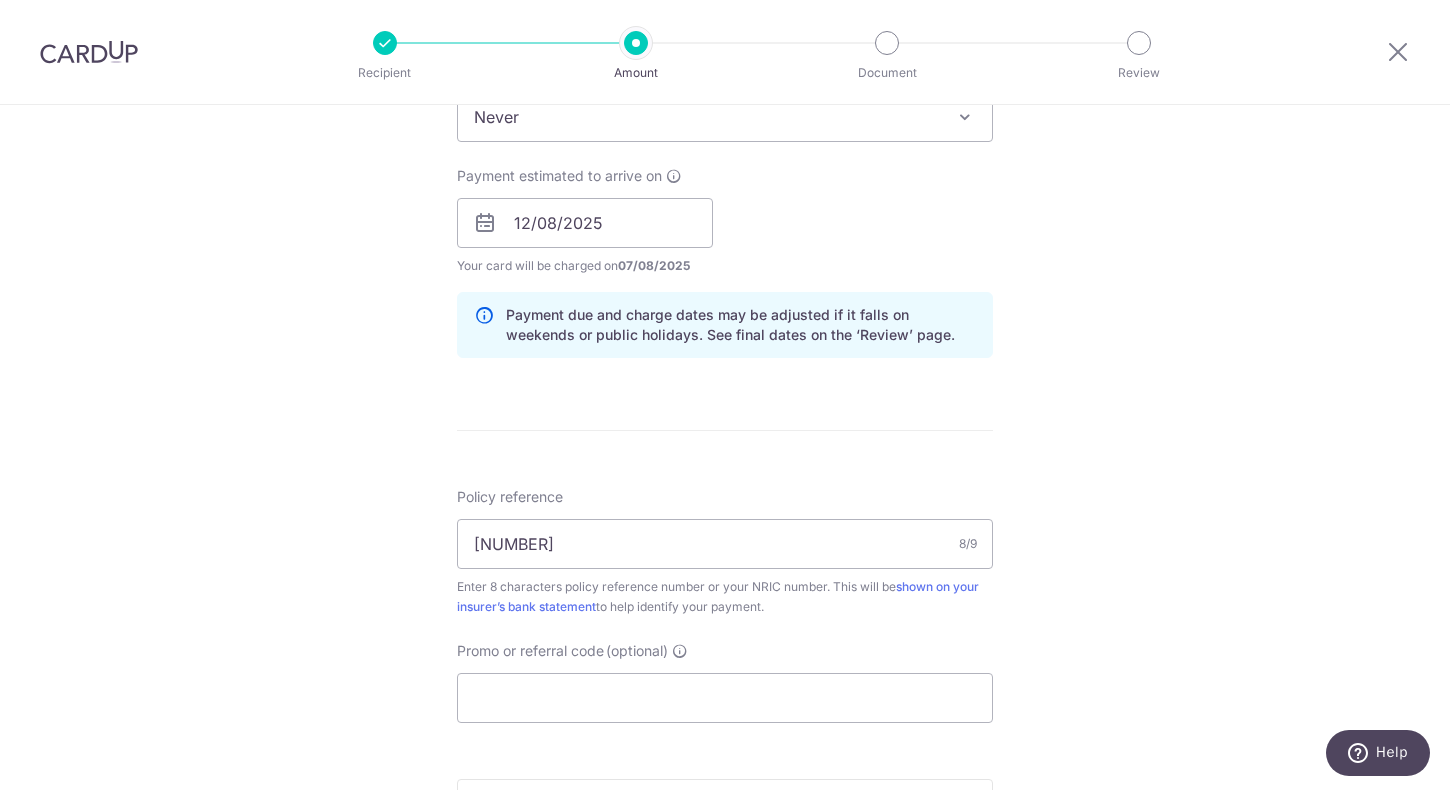 click on "Enter payment amount
SGD
633.00
633.00
Select Card
**** 1331
Add credit card
Your Cards
**** 2007
**** 1331
Secure 256-bit SSL
Text
New card details
Card
Secure 256-bit SSL" at bounding box center [725, 210] 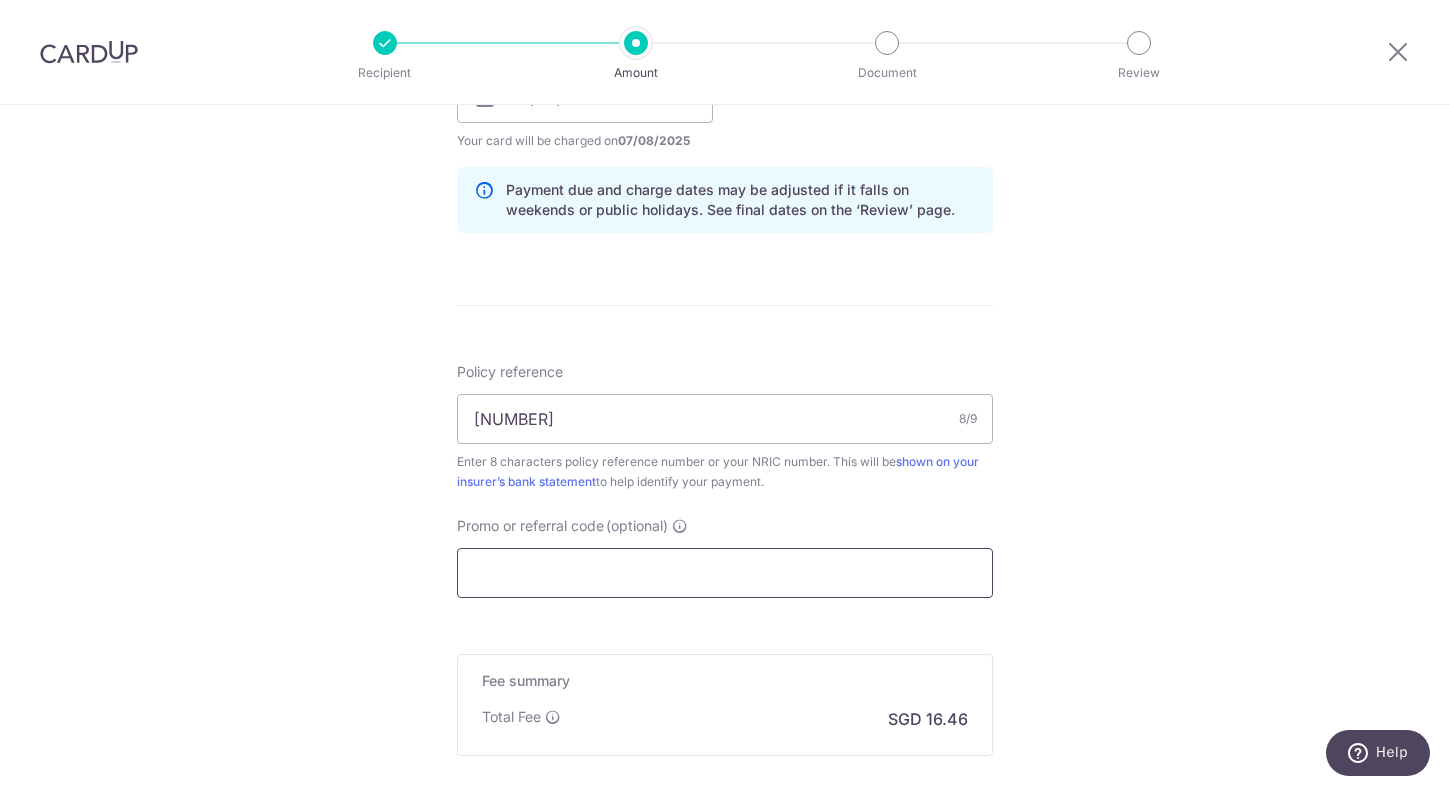 click on "Promo or referral code
(optional)" at bounding box center [725, 573] 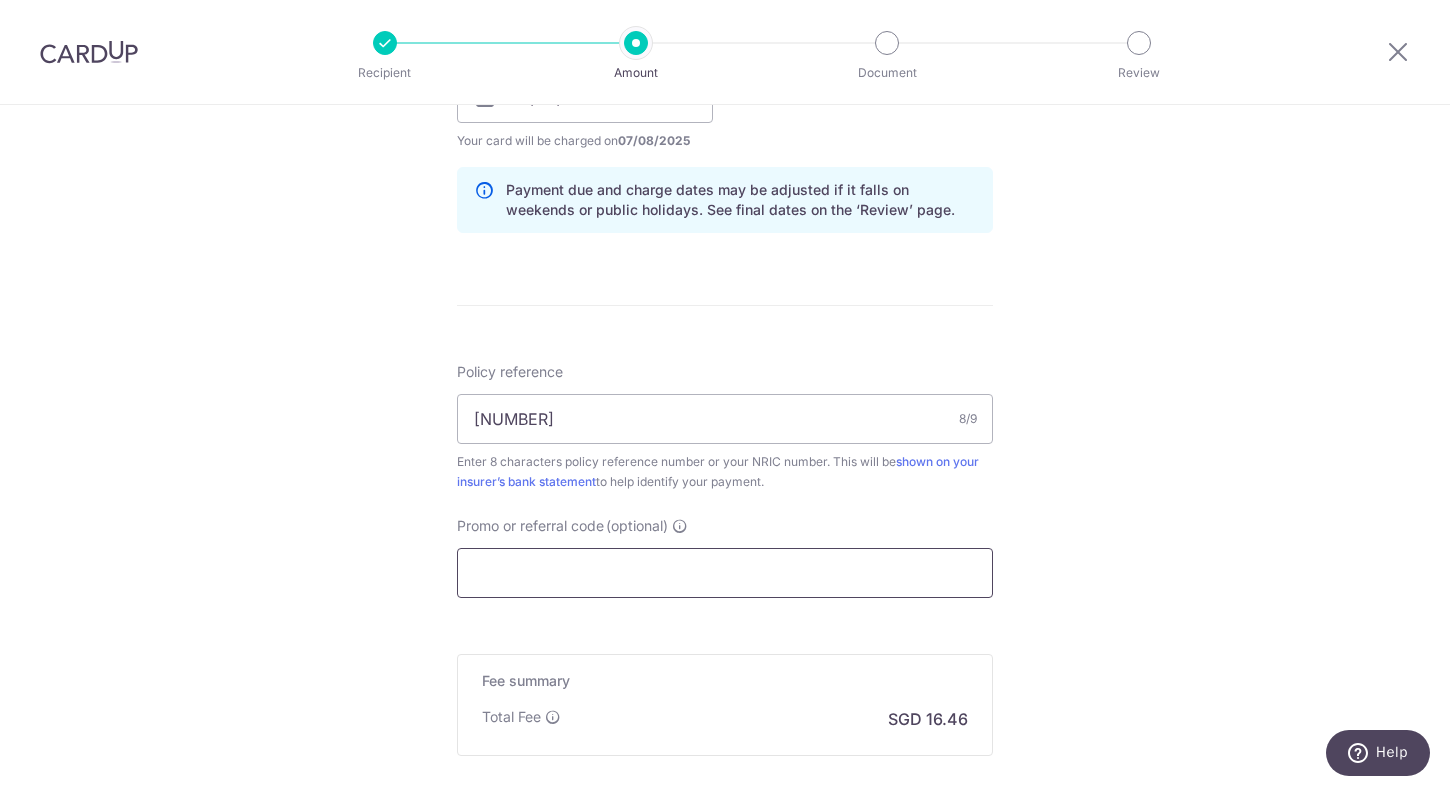 paste on "OFF225" 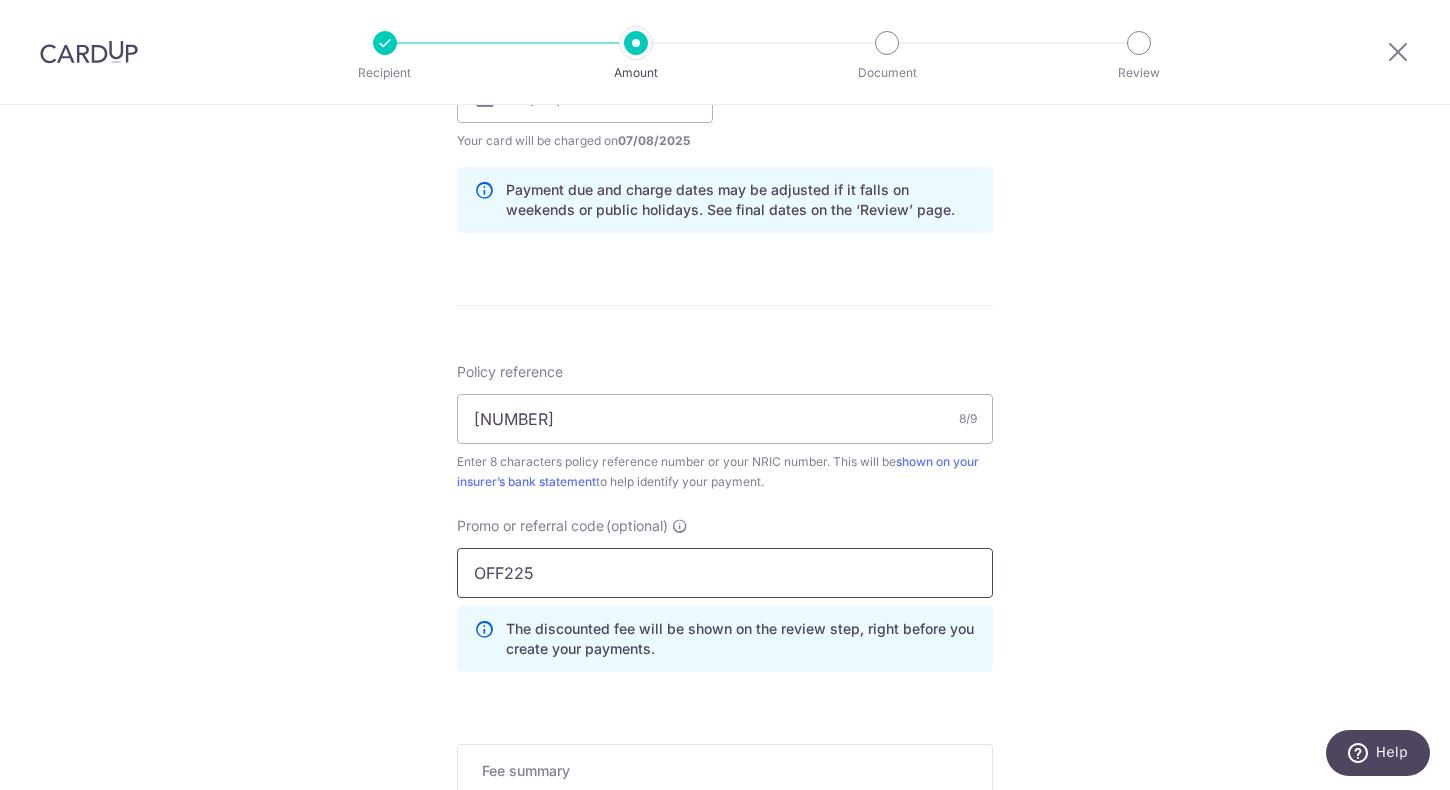 type on "OFF225" 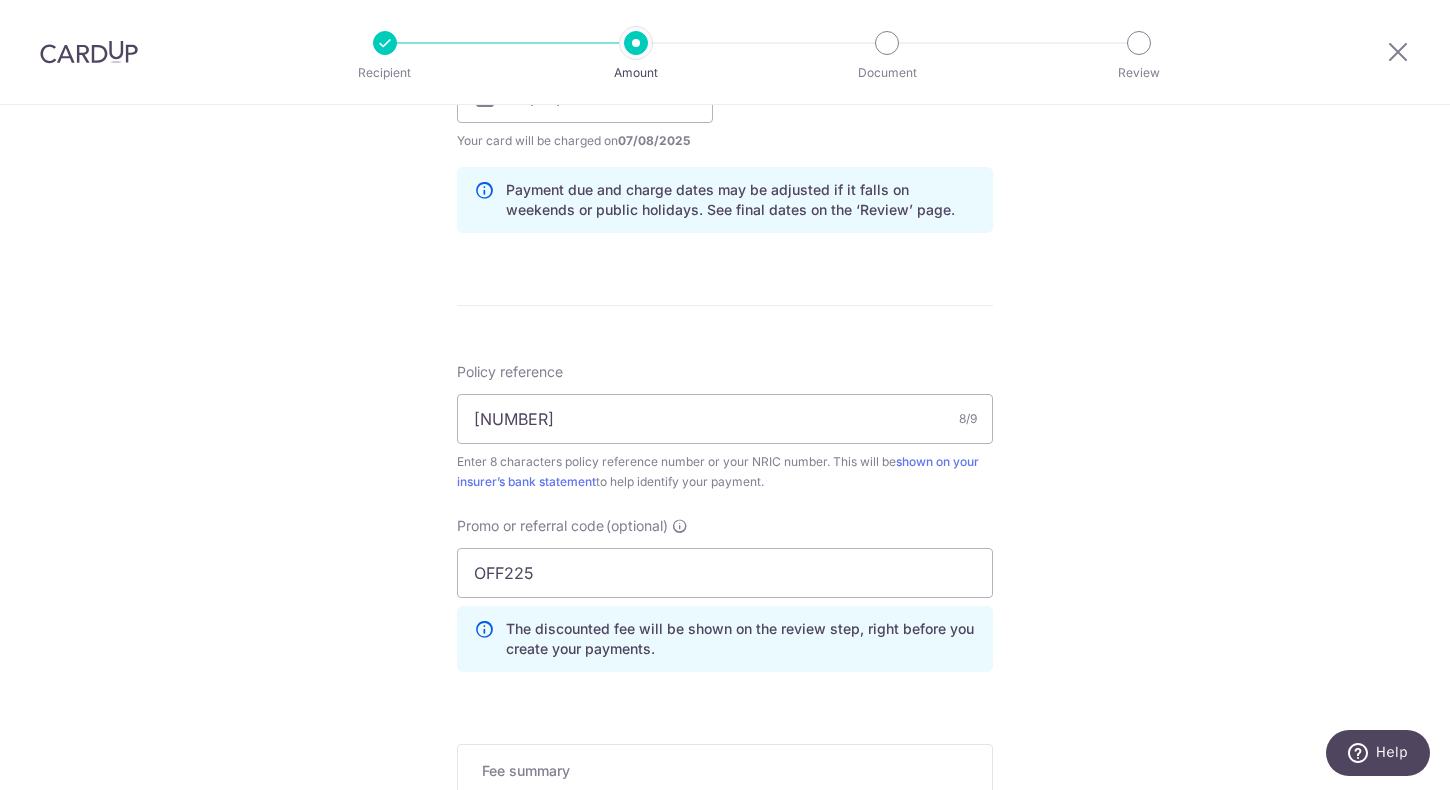 click on "Tell us more about your payment
Enter payment amount
SGD
633.00
633.00
Select Card
**** 1331
Add credit card
Your Cards
**** 2007
**** 1331
Secure 256-bit SSL
Text
New card details
Card
Secure 256-bit SSL" at bounding box center [725, 111] 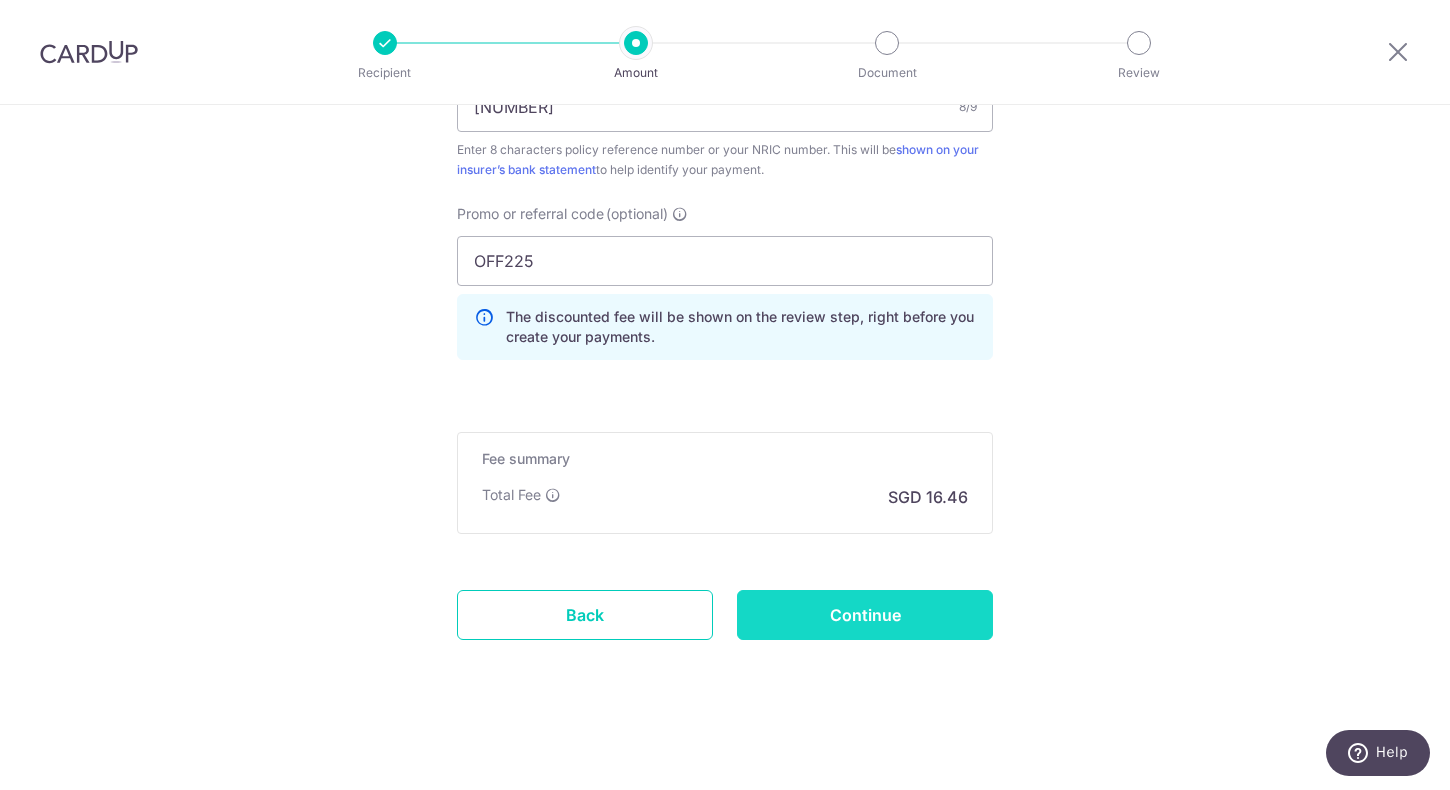click on "Continue" at bounding box center (865, 615) 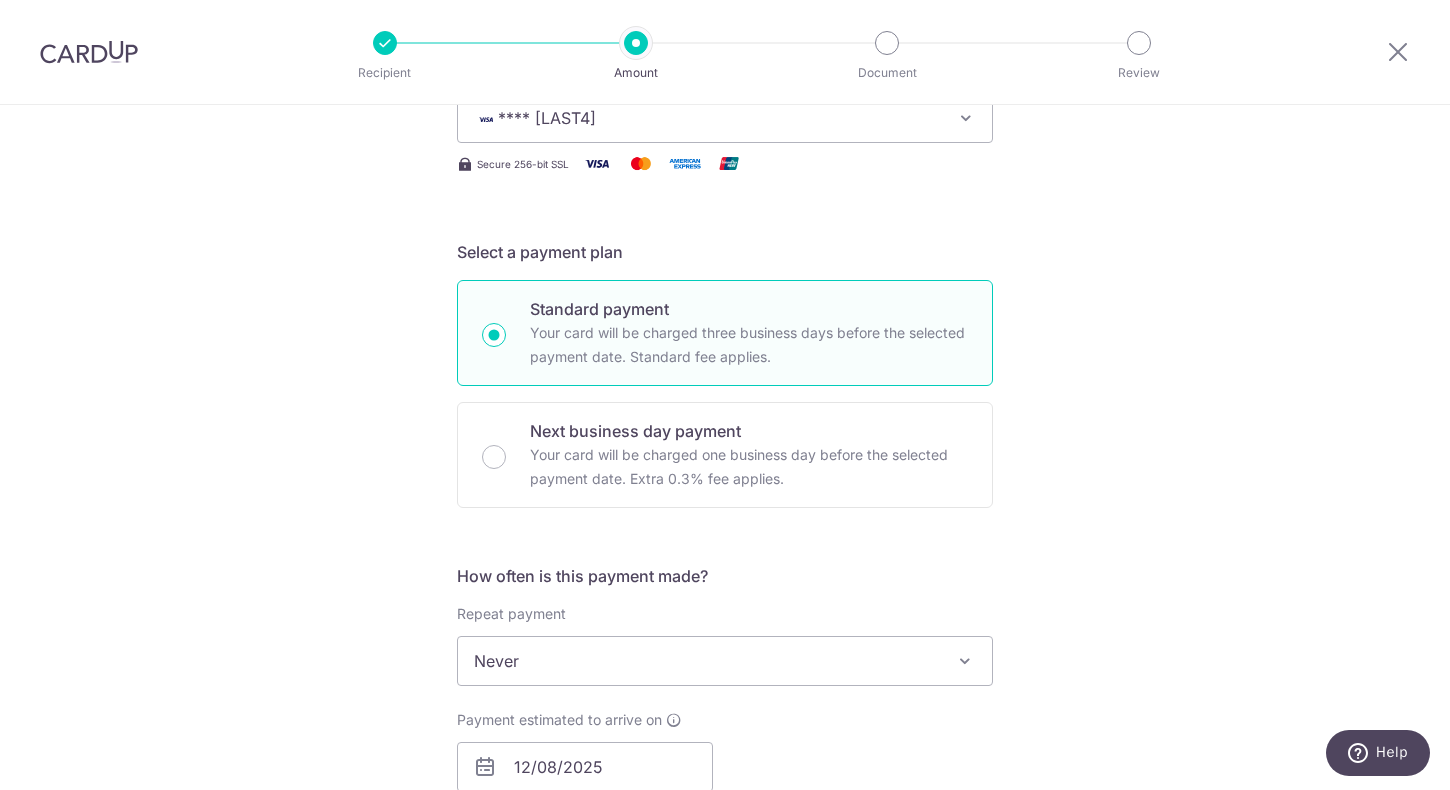 scroll, scrollTop: 176, scrollLeft: 0, axis: vertical 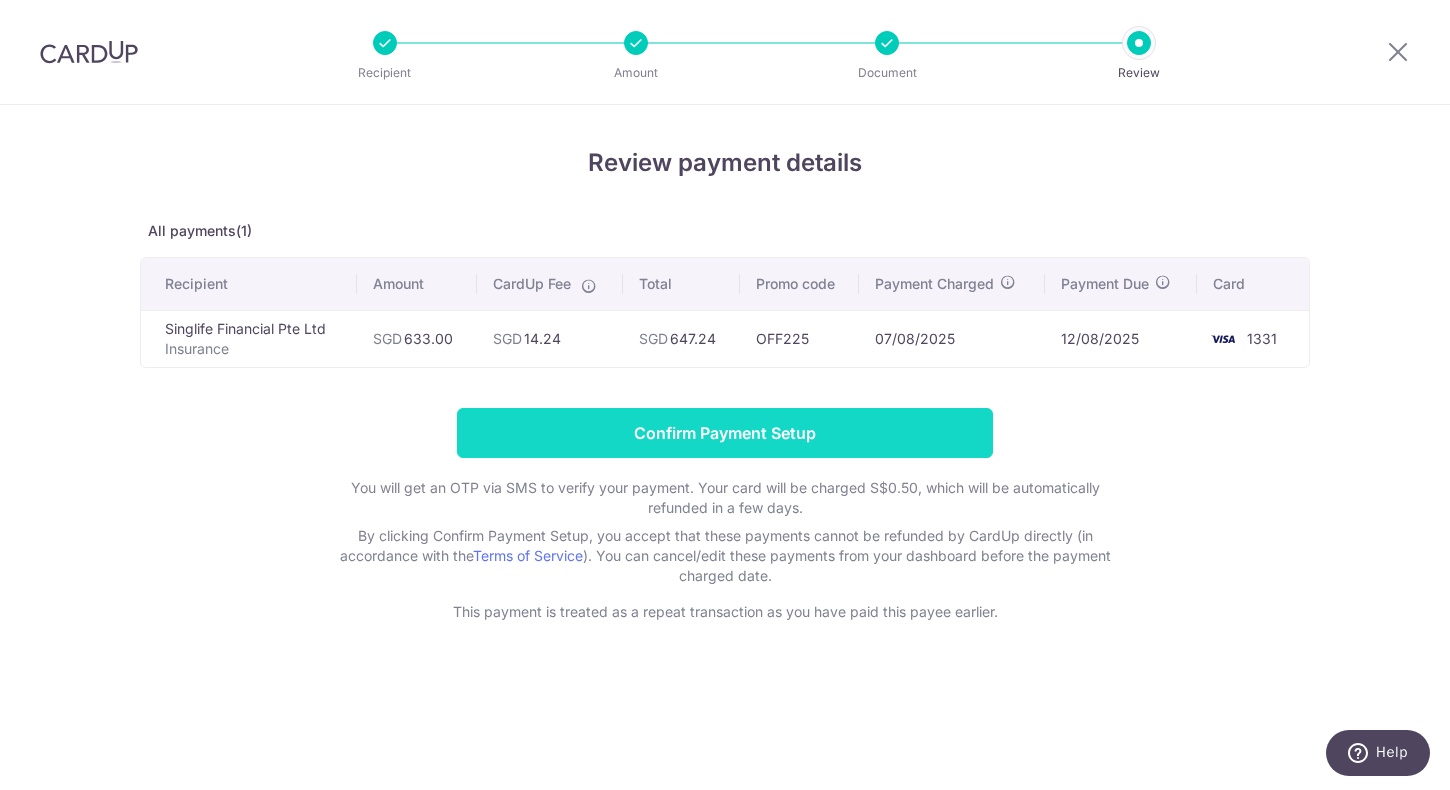 click on "Confirm Payment Setup" at bounding box center [725, 433] 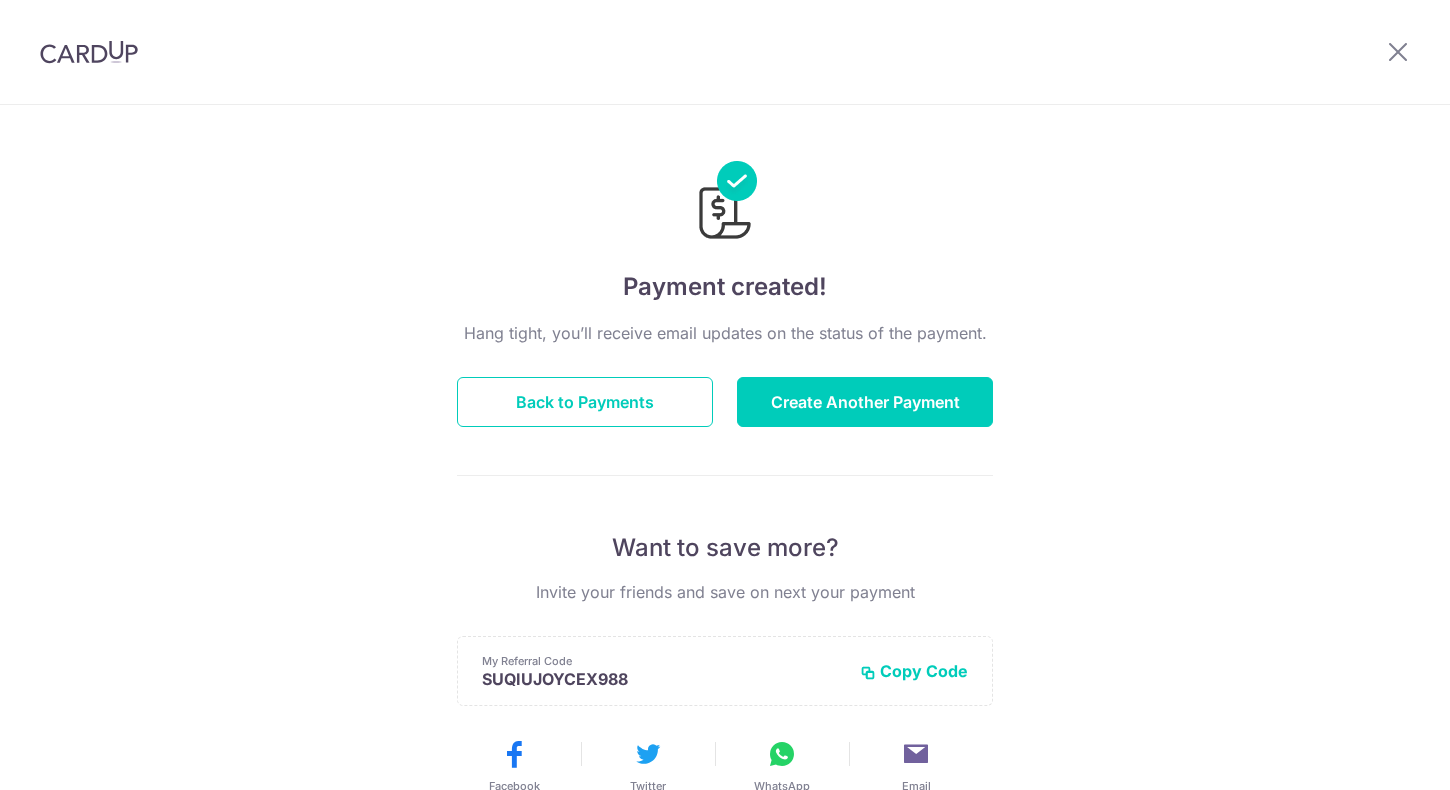 scroll, scrollTop: 0, scrollLeft: 0, axis: both 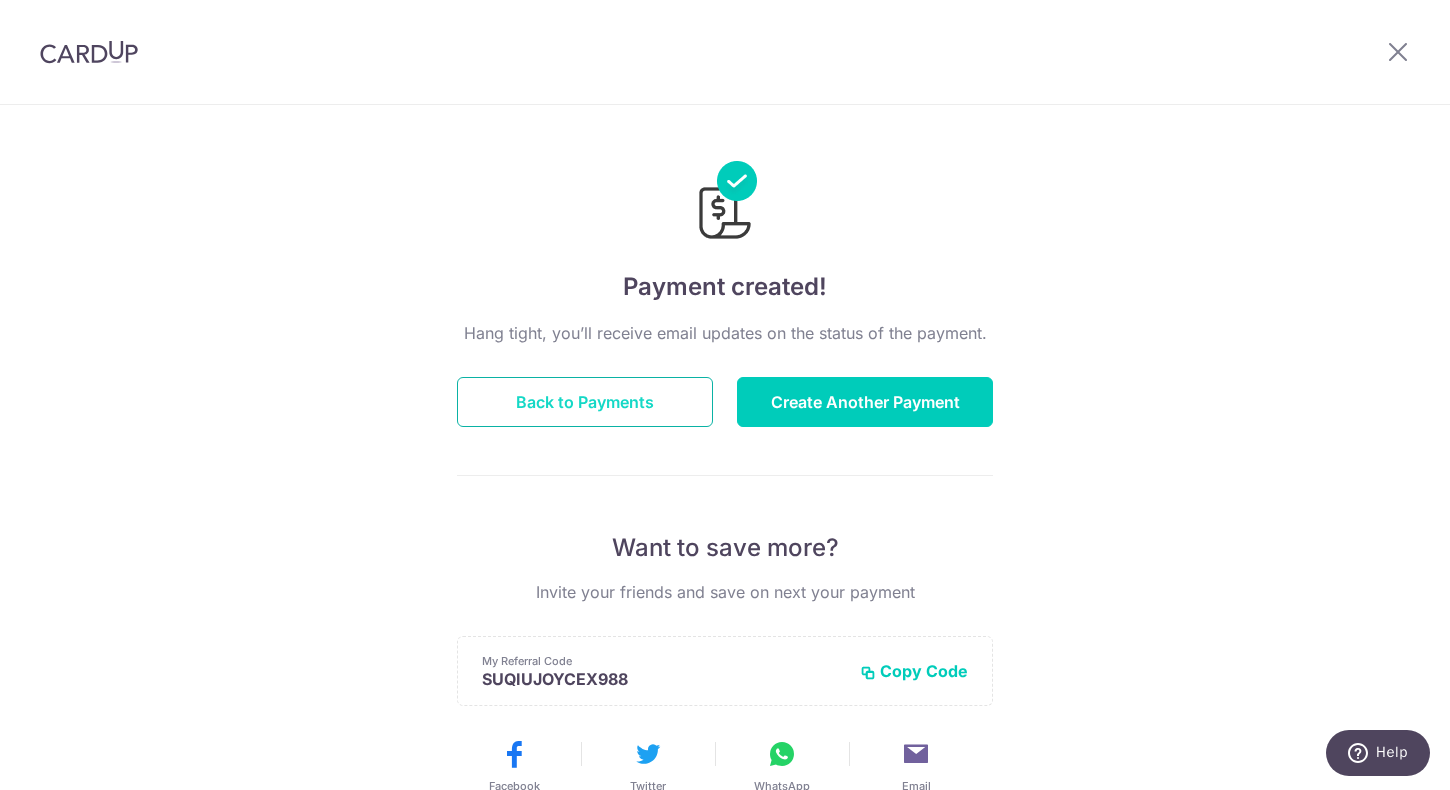click on "Back to Payments" at bounding box center (585, 402) 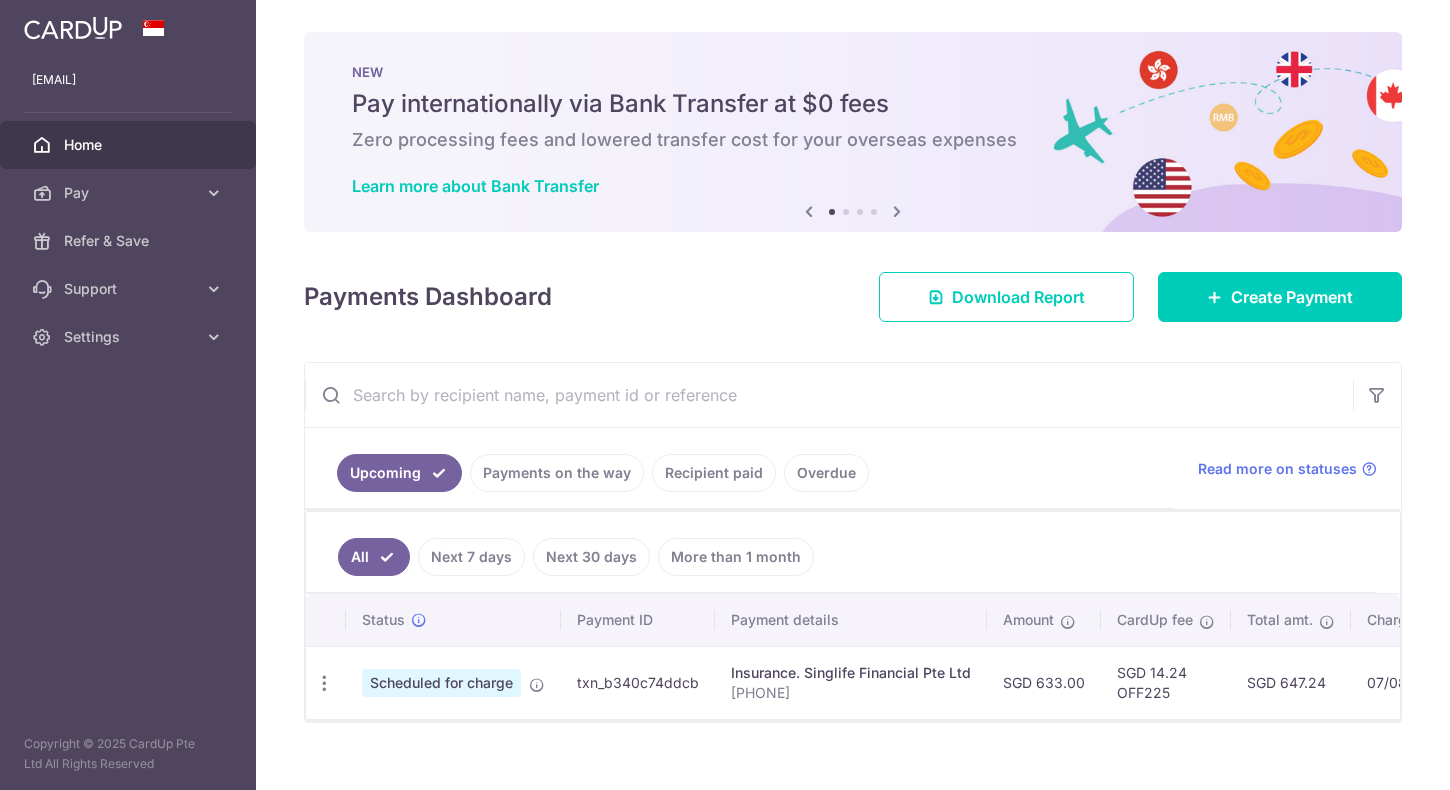 scroll, scrollTop: 0, scrollLeft: 0, axis: both 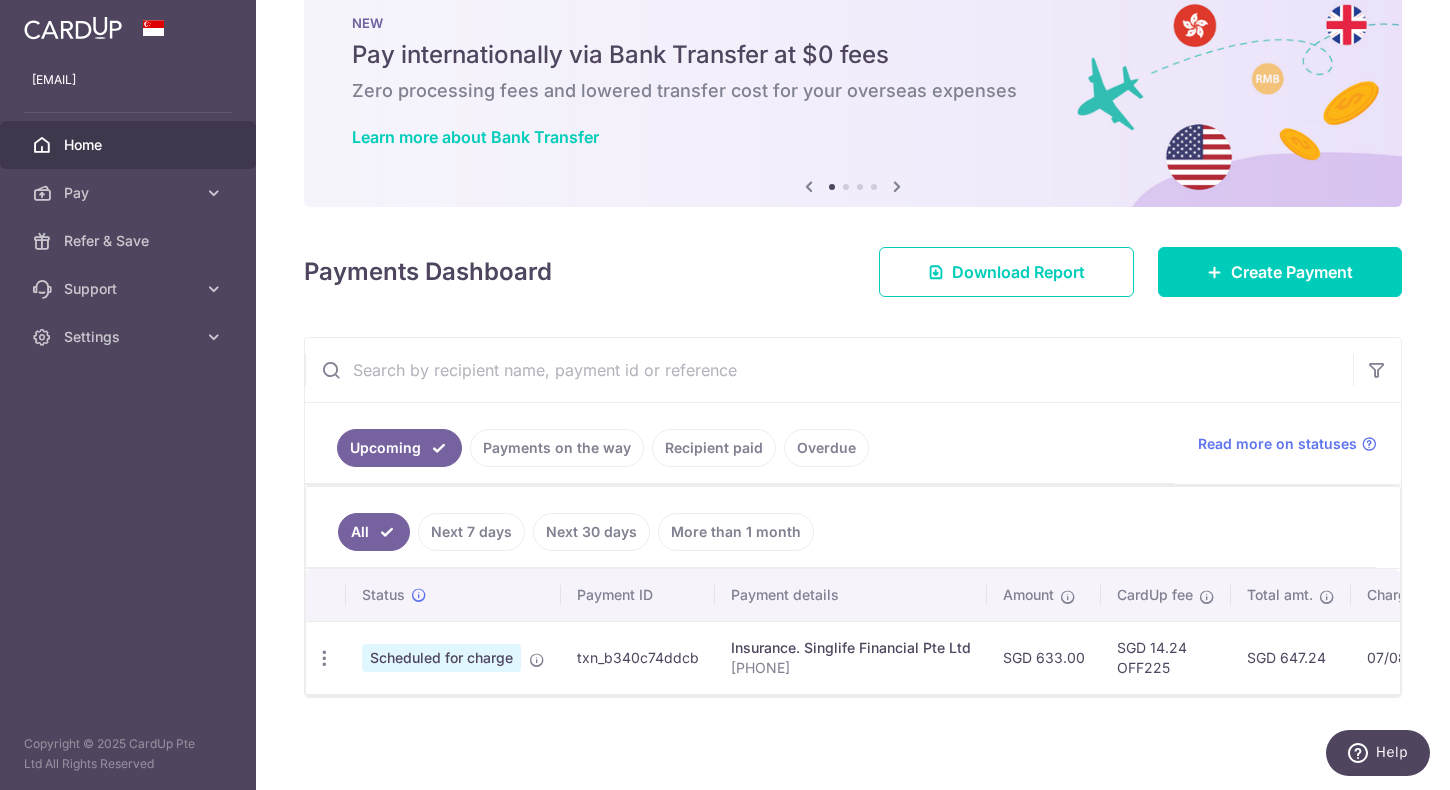 click on "txn_b340c74ddcb" at bounding box center (638, 657) 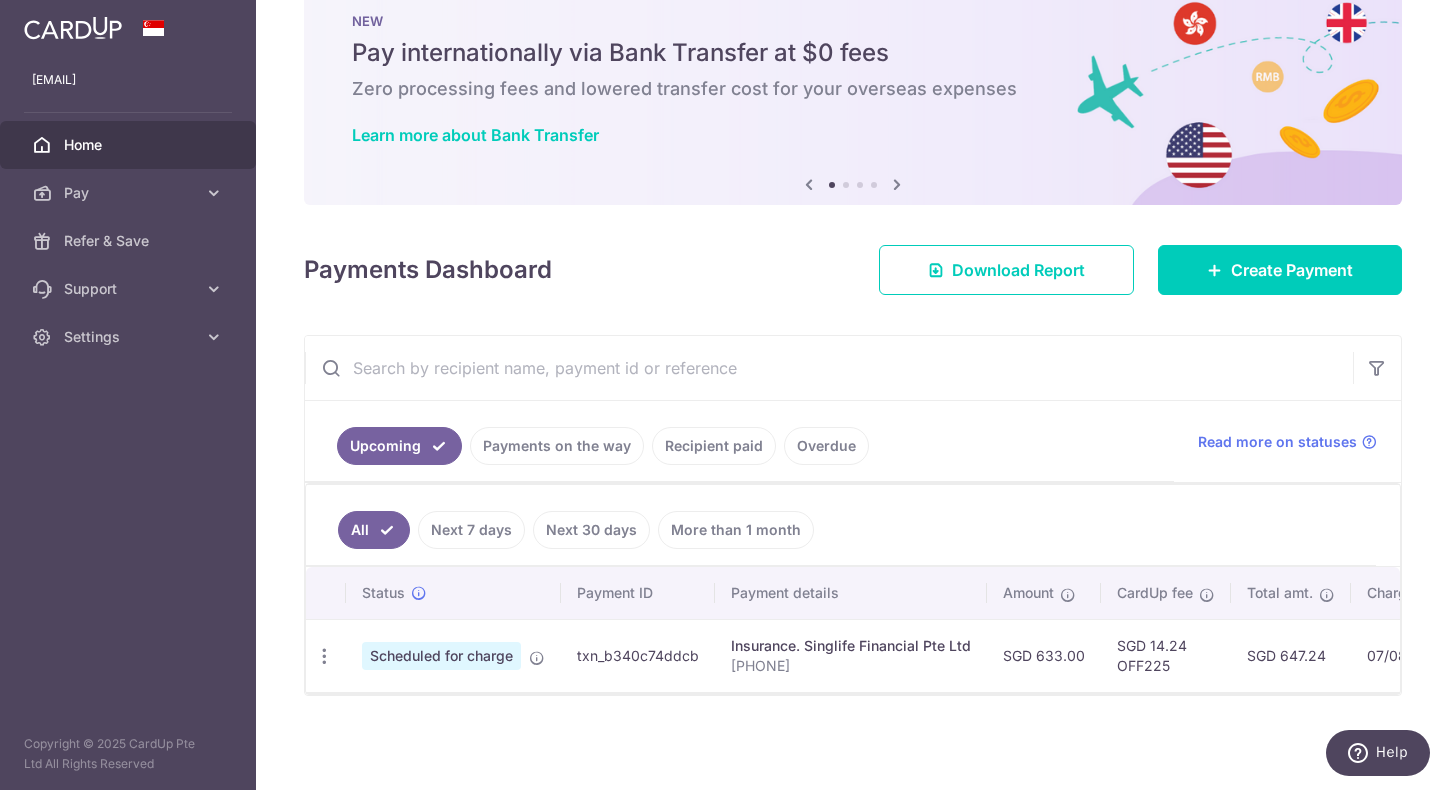 scroll, scrollTop: 0, scrollLeft: 13, axis: horizontal 